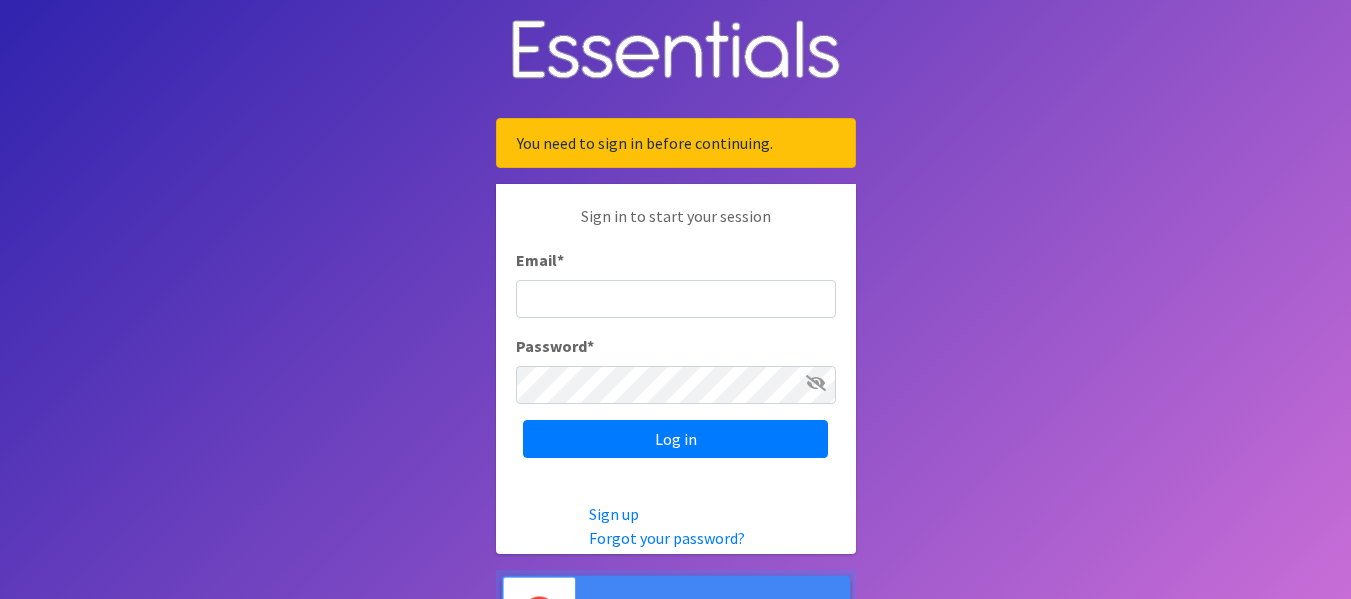 scroll, scrollTop: 0, scrollLeft: 0, axis: both 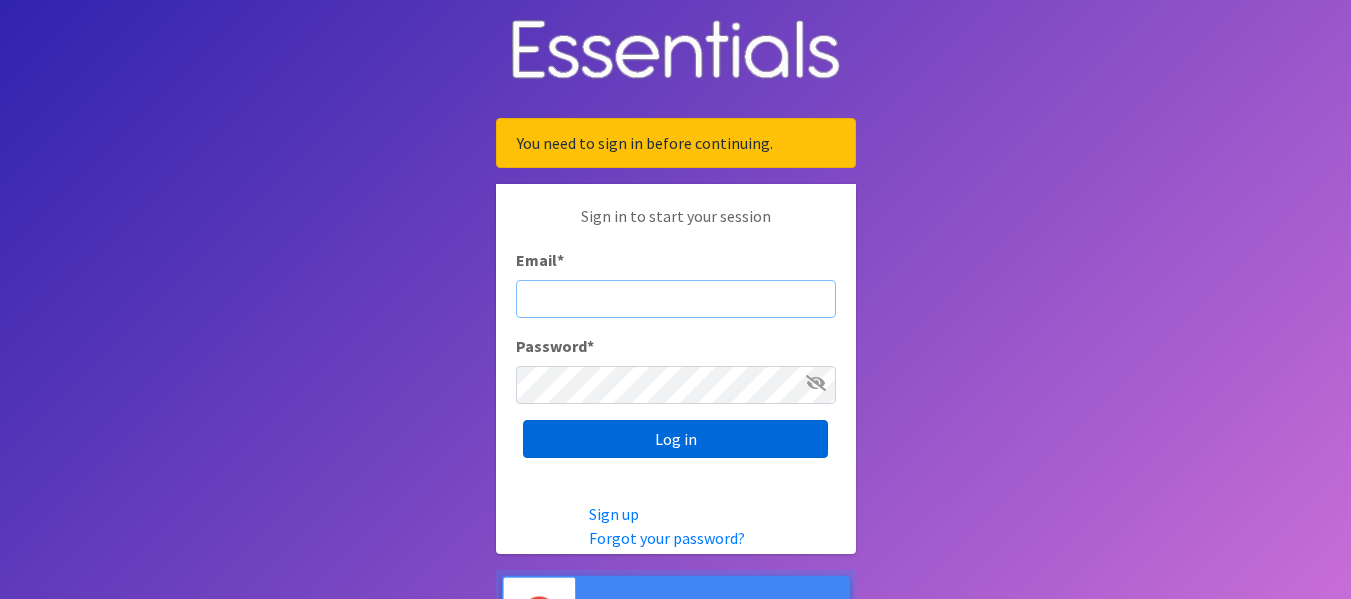 type on "[EMAIL]" 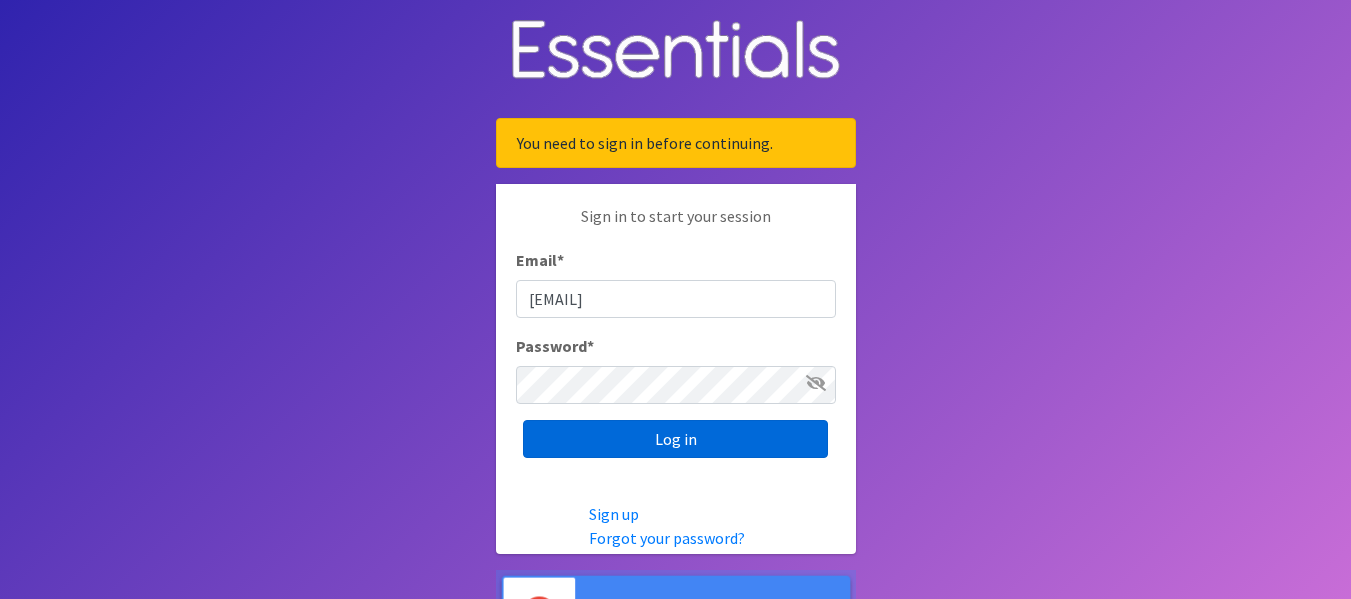 click on "Log in" at bounding box center [675, 439] 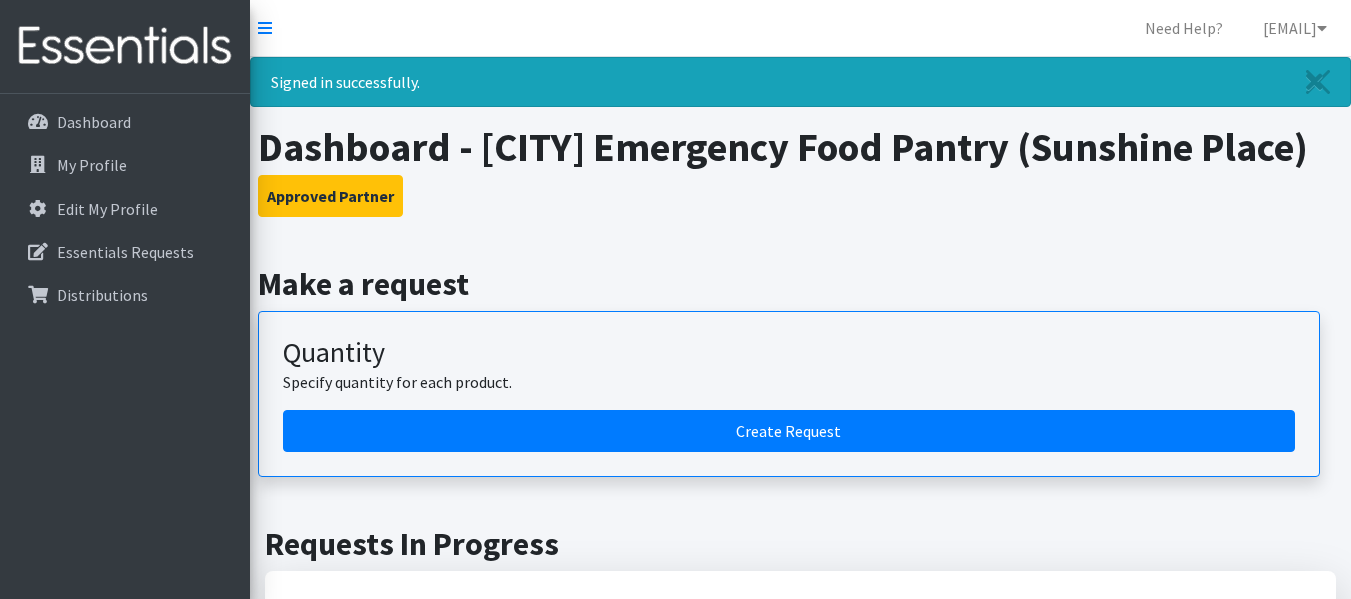 scroll, scrollTop: 0, scrollLeft: 0, axis: both 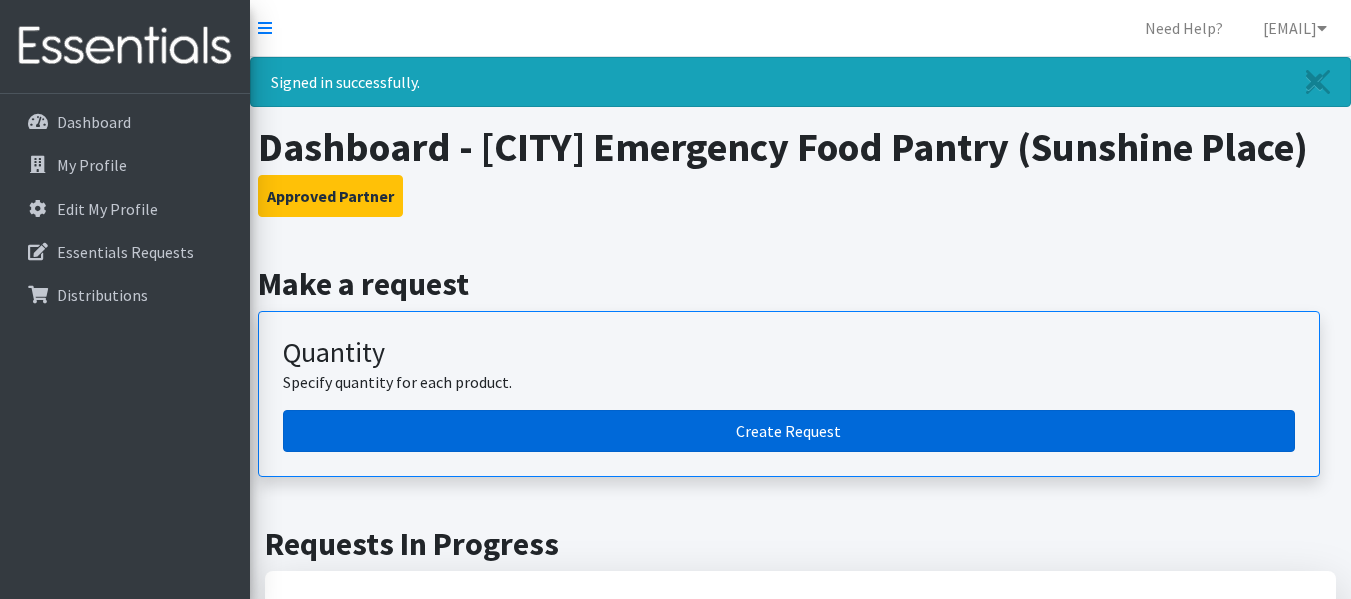 drag, startPoint x: 510, startPoint y: 469, endPoint x: 529, endPoint y: 481, distance: 22.472204 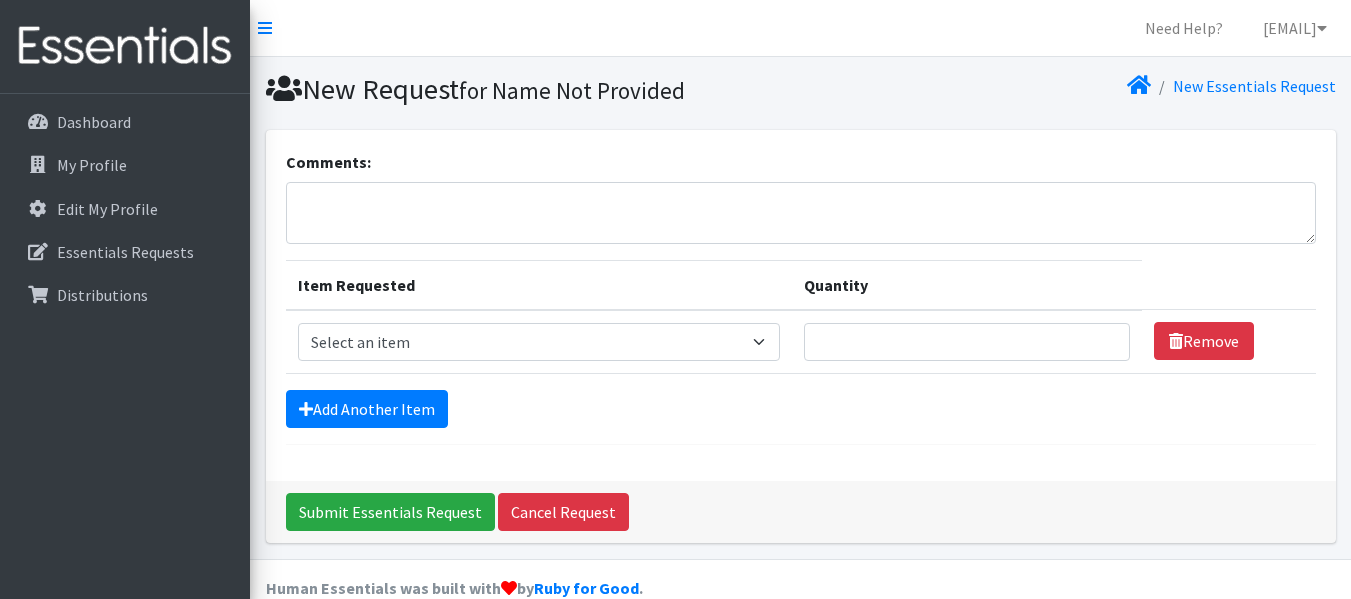 scroll, scrollTop: 0, scrollLeft: 0, axis: both 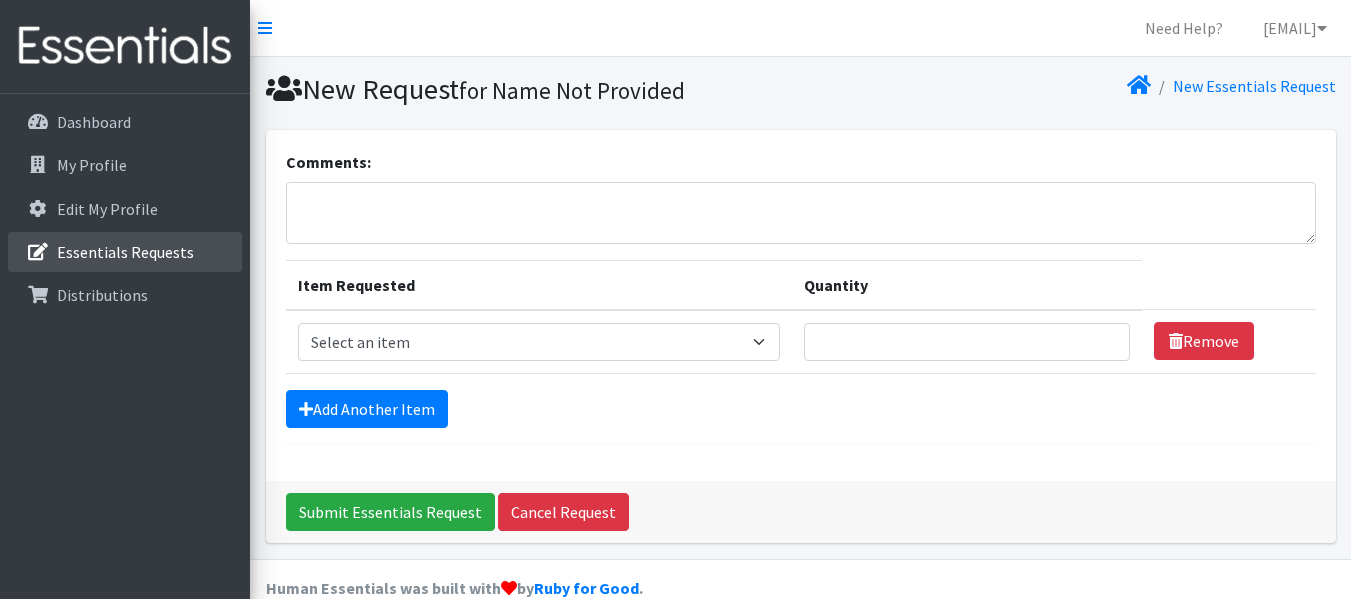 click on "Essentials Requests" at bounding box center (125, 252) 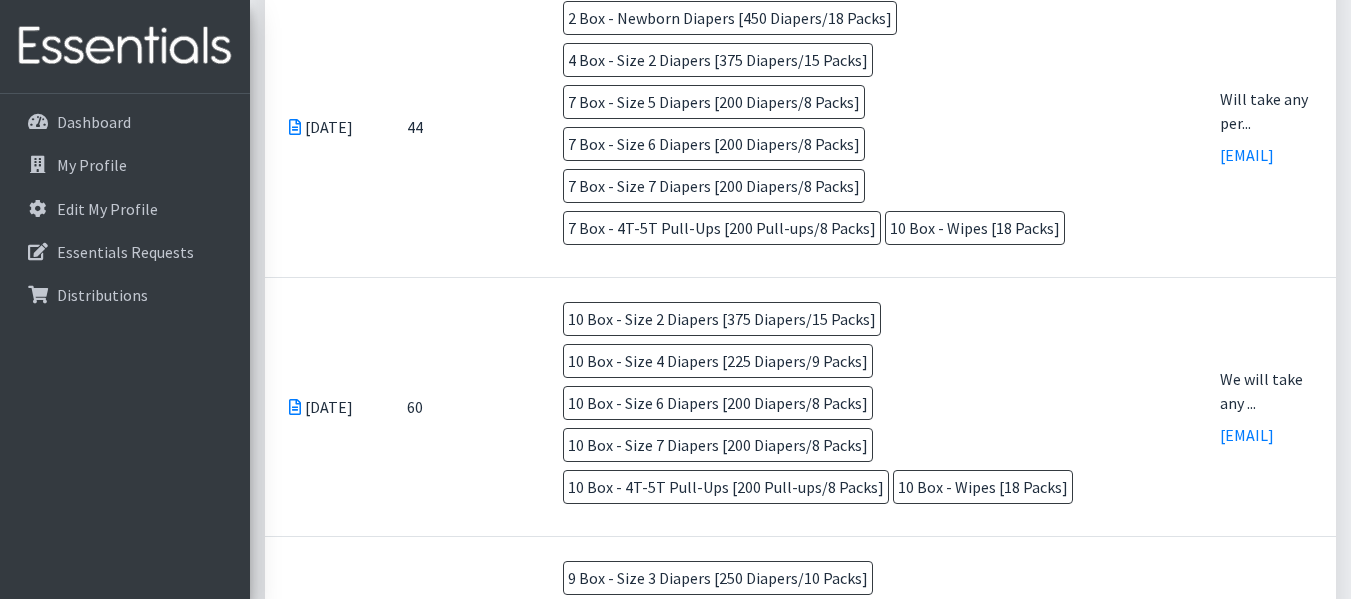 scroll, scrollTop: 700, scrollLeft: 0, axis: vertical 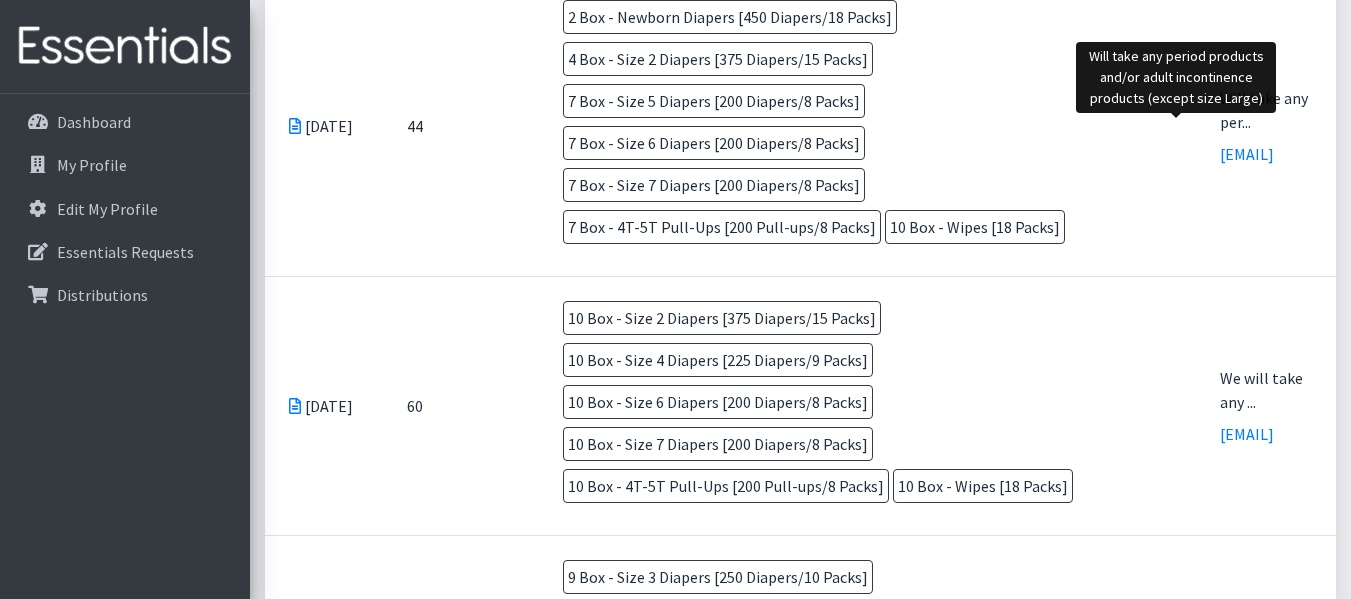 click on "Will take any per..." at bounding box center [1266, 110] 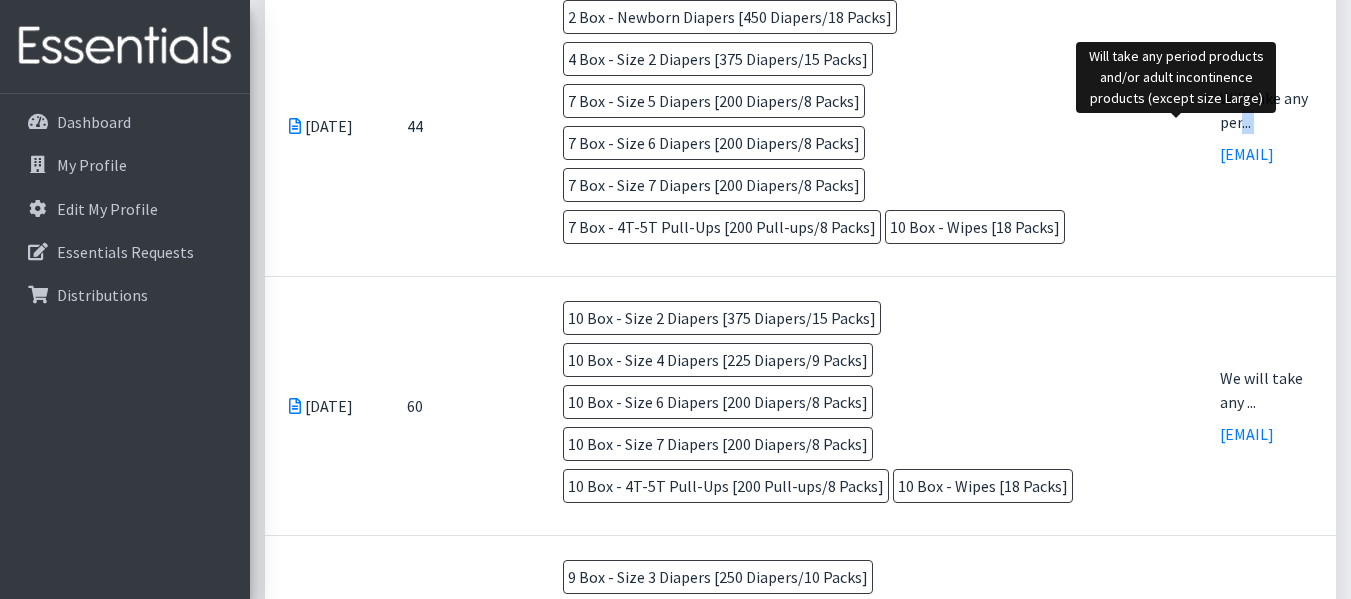 click on "Will take any per..." at bounding box center [1266, 110] 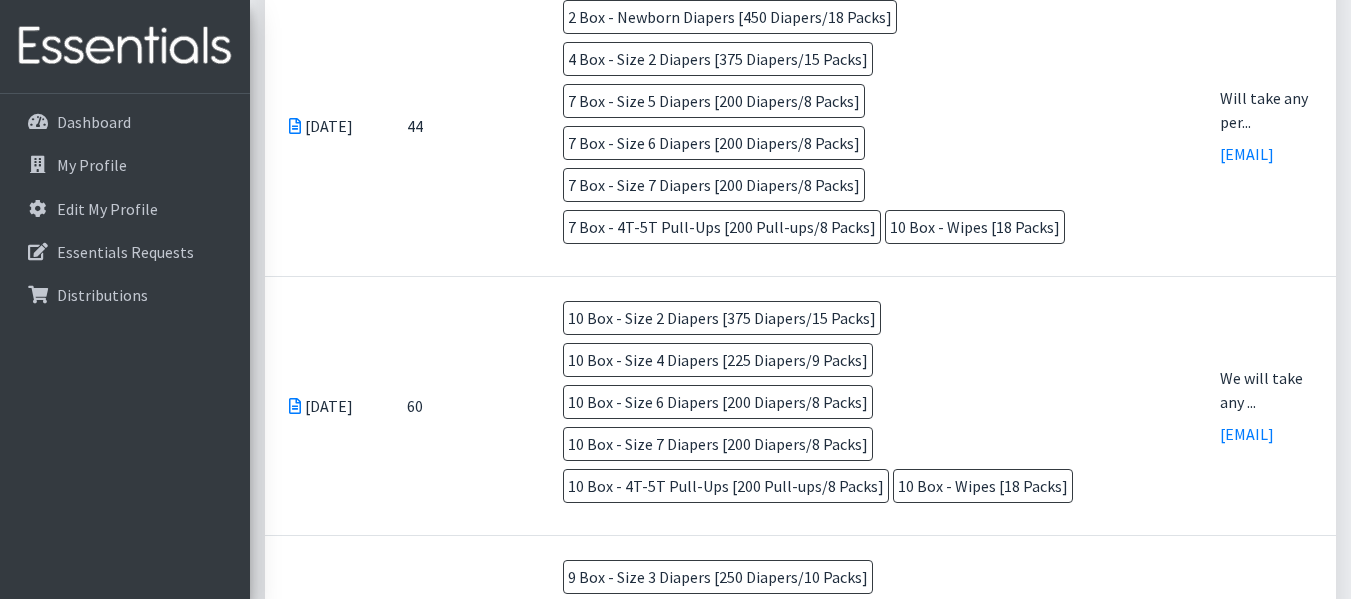 click on "2 Box - Newborn Diapers [450 Diapers/18 Packs]
4 Box - Size 2 Diapers [375 Diapers/15 Packs]
7 Box - Size 5 Diapers [200 Diapers/8 Packs]
7 Box - Size 6 Diapers [200 Diapers/8 Packs]
7 Box - Size 7 Diapers [200 Diapers/8 Packs]
7 Box - 4T-5T Pull-Ups [200 Pull-ups/8 Packs]
10 Box - Wipes [18 Packs]" at bounding box center (867, 126) 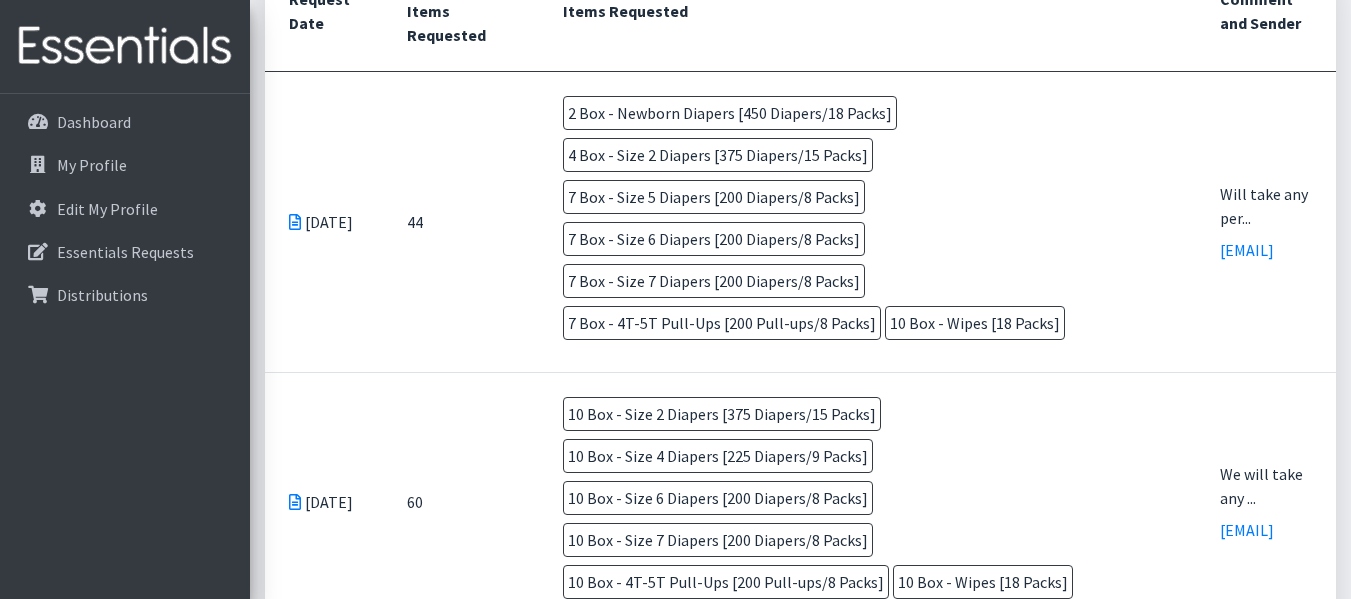 scroll, scrollTop: 600, scrollLeft: 0, axis: vertical 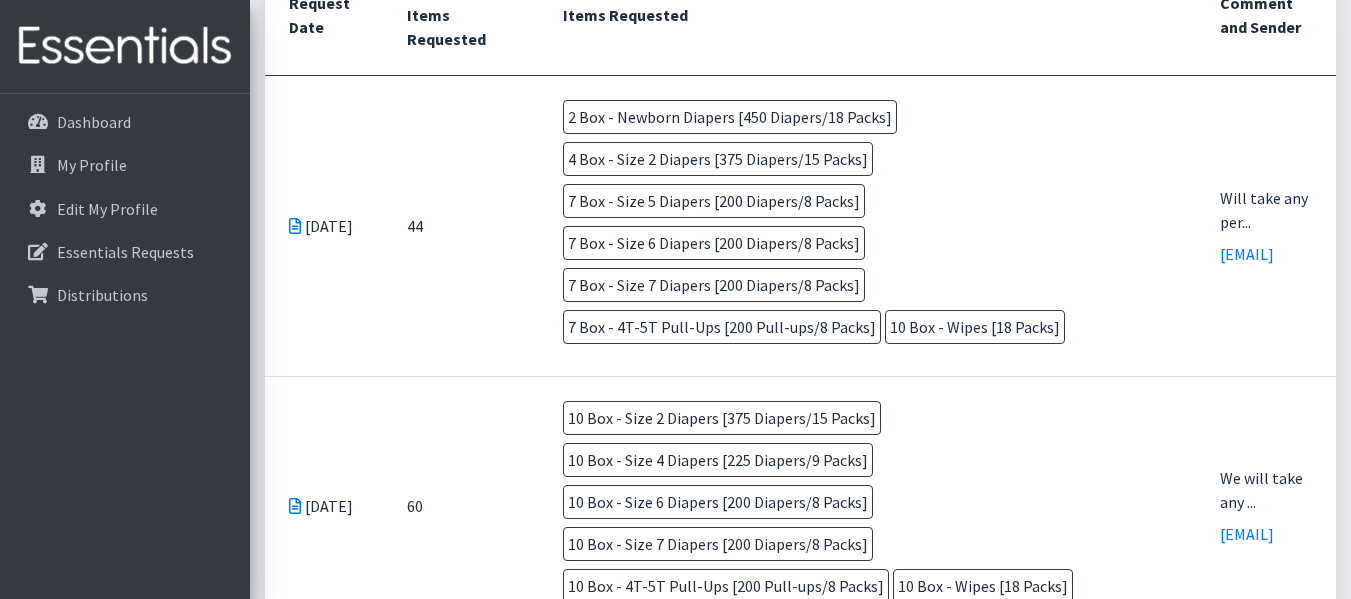 click at bounding box center (295, 226) 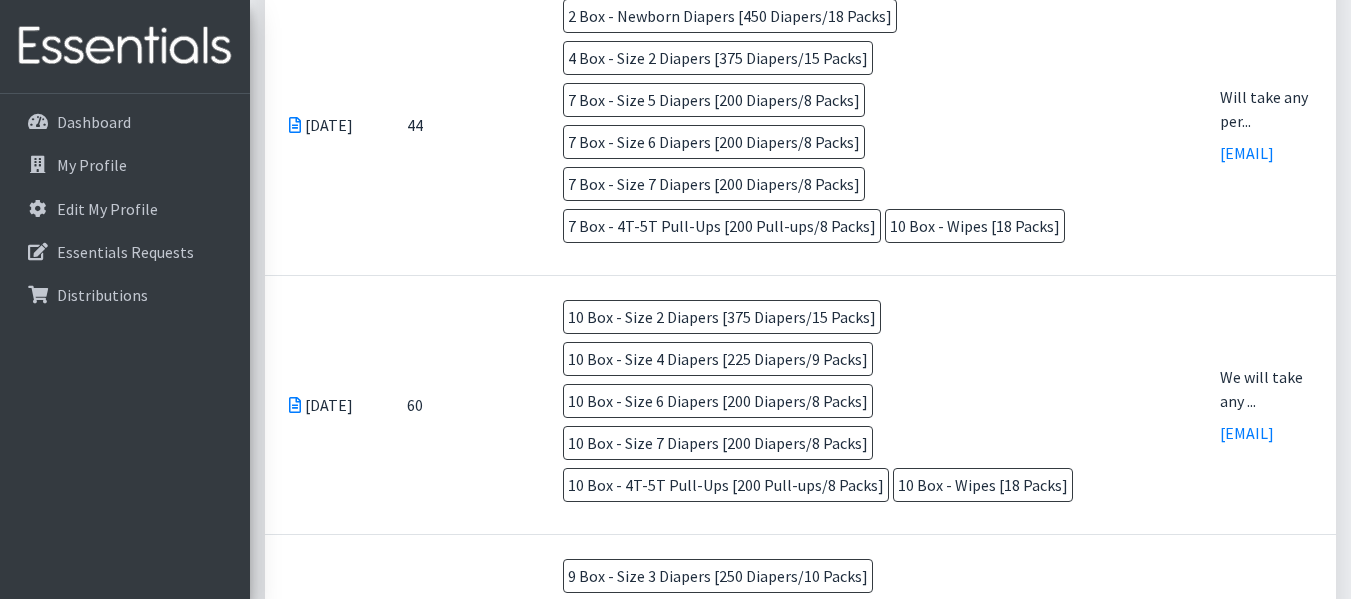 scroll, scrollTop: 700, scrollLeft: 0, axis: vertical 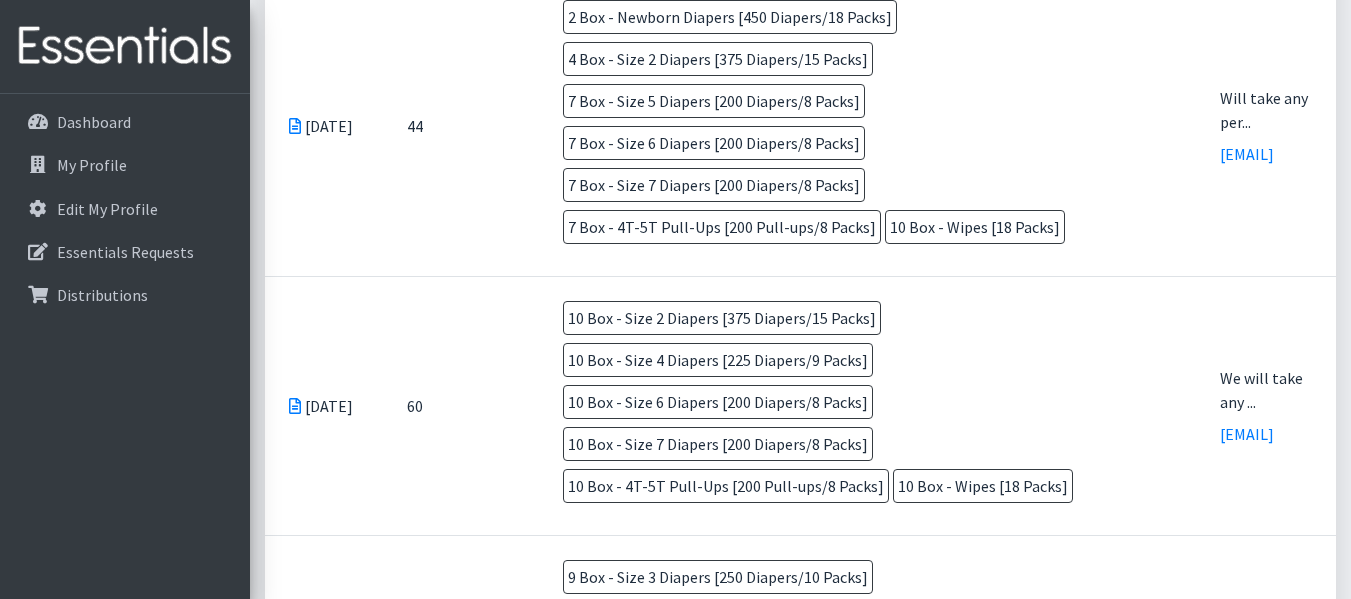 click on "Jul 7 2025" at bounding box center (324, 125) 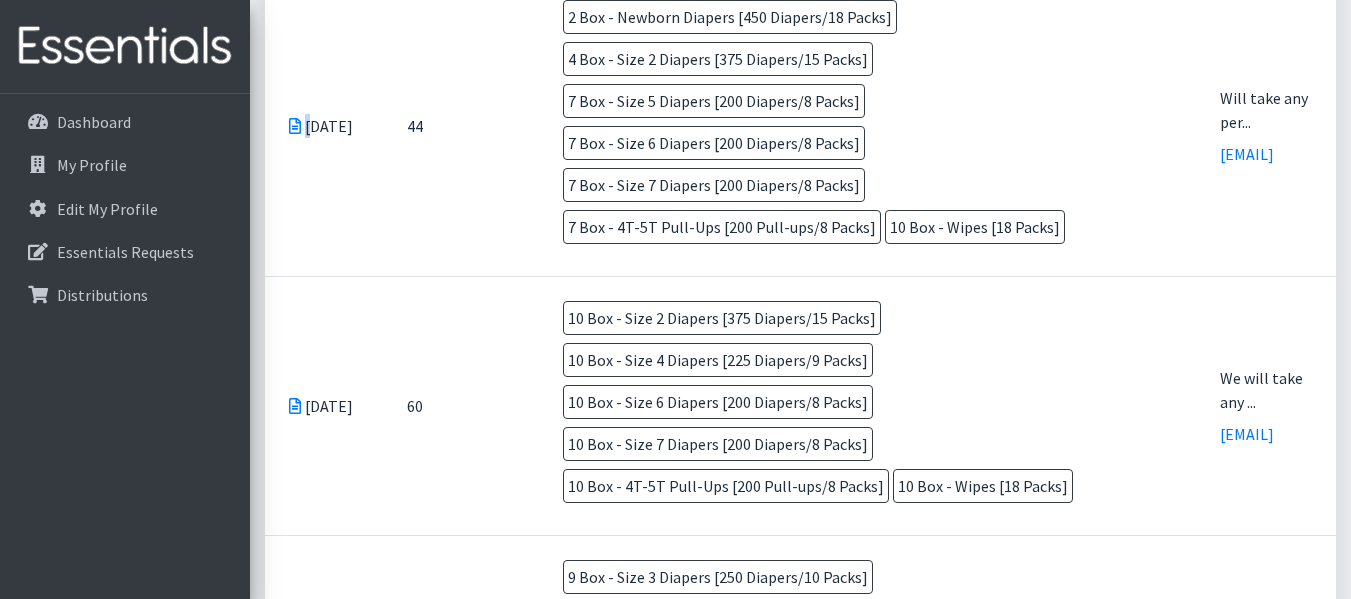 click at bounding box center (295, 126) 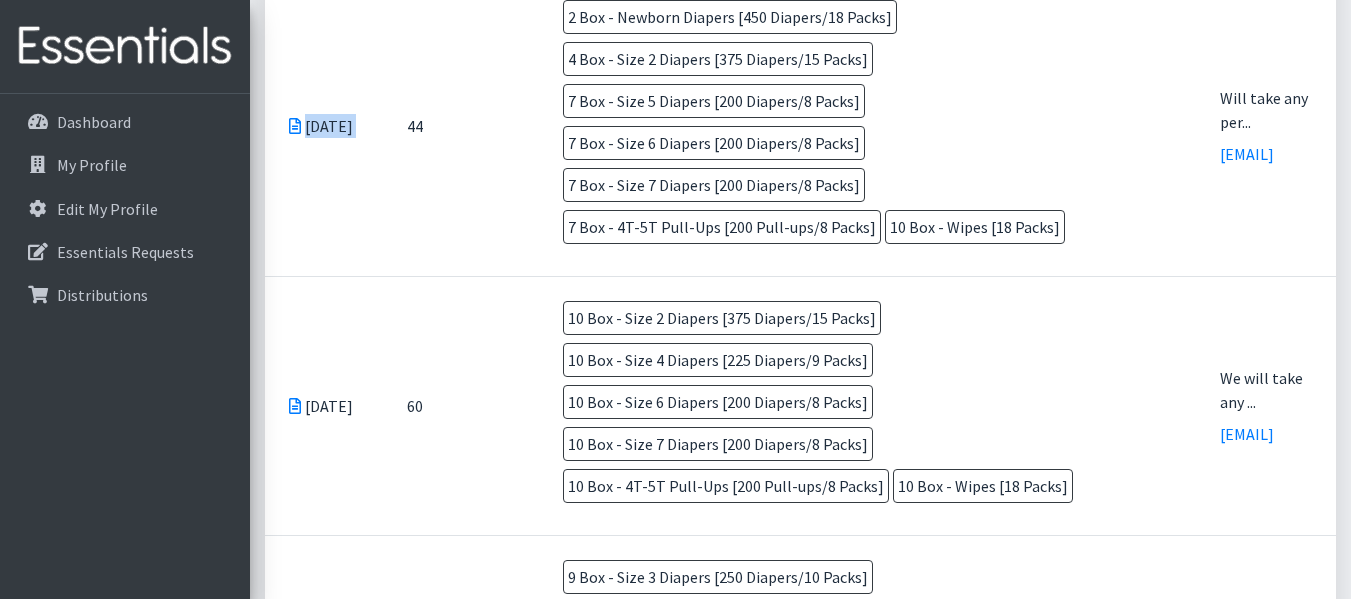 click at bounding box center [295, 126] 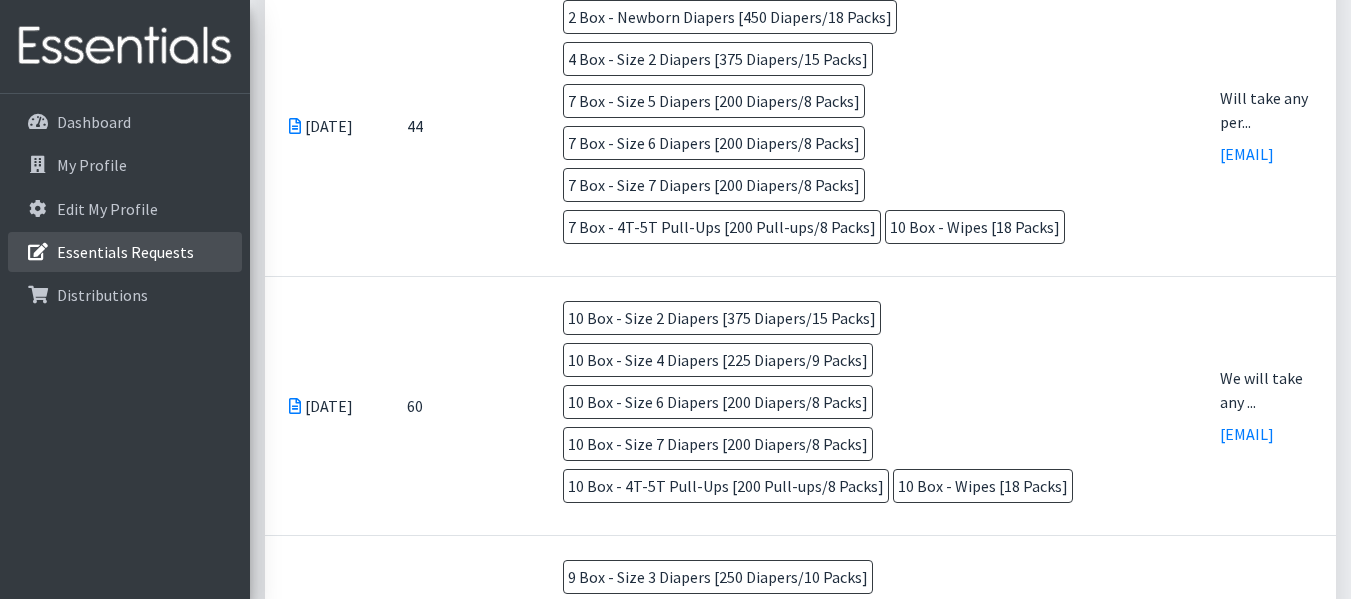 click on "Essentials Requests" at bounding box center [125, 252] 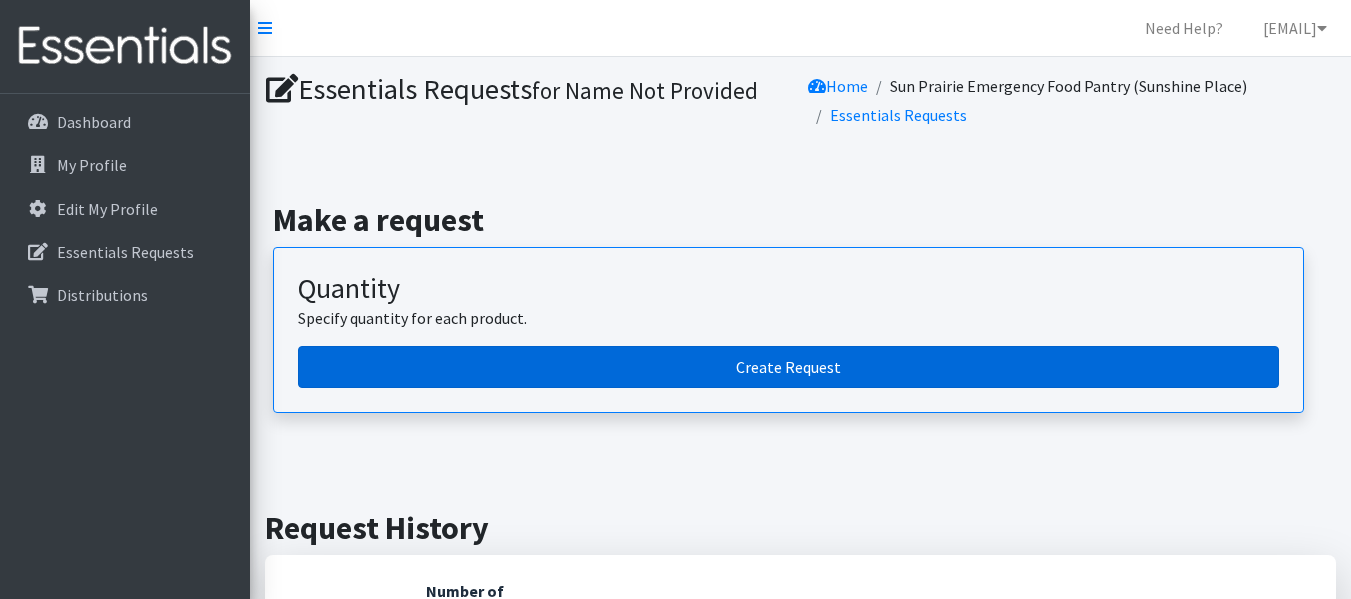 scroll, scrollTop: 0, scrollLeft: 0, axis: both 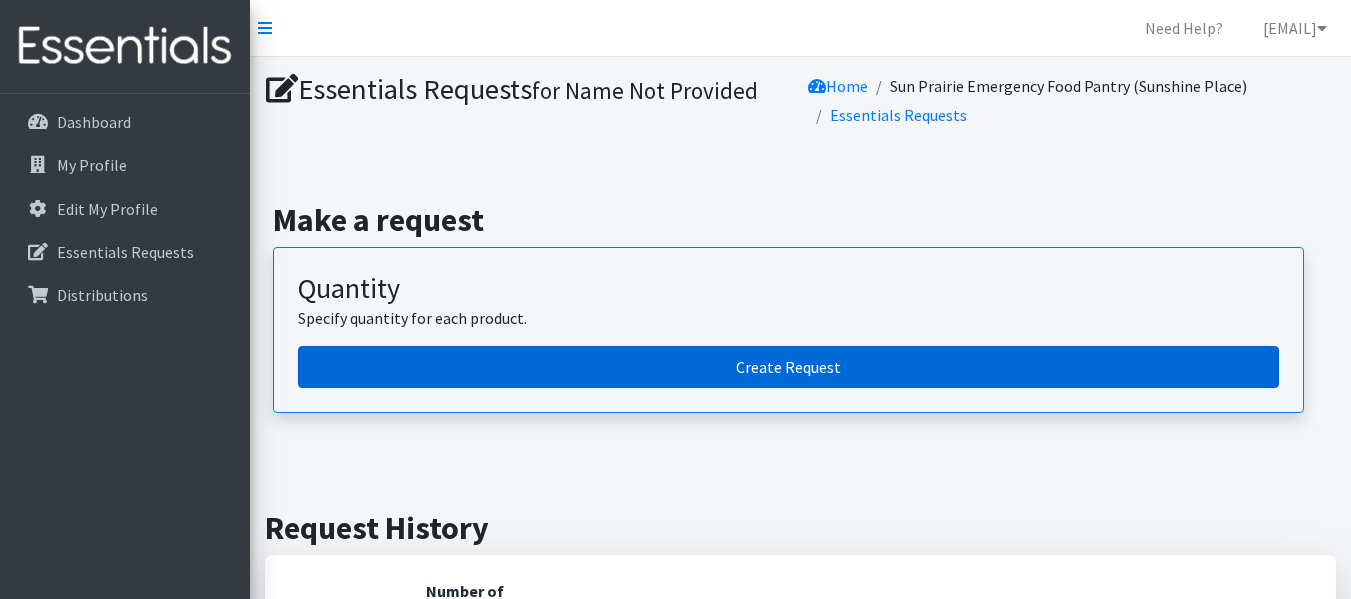 click on "Create Request" at bounding box center [788, 367] 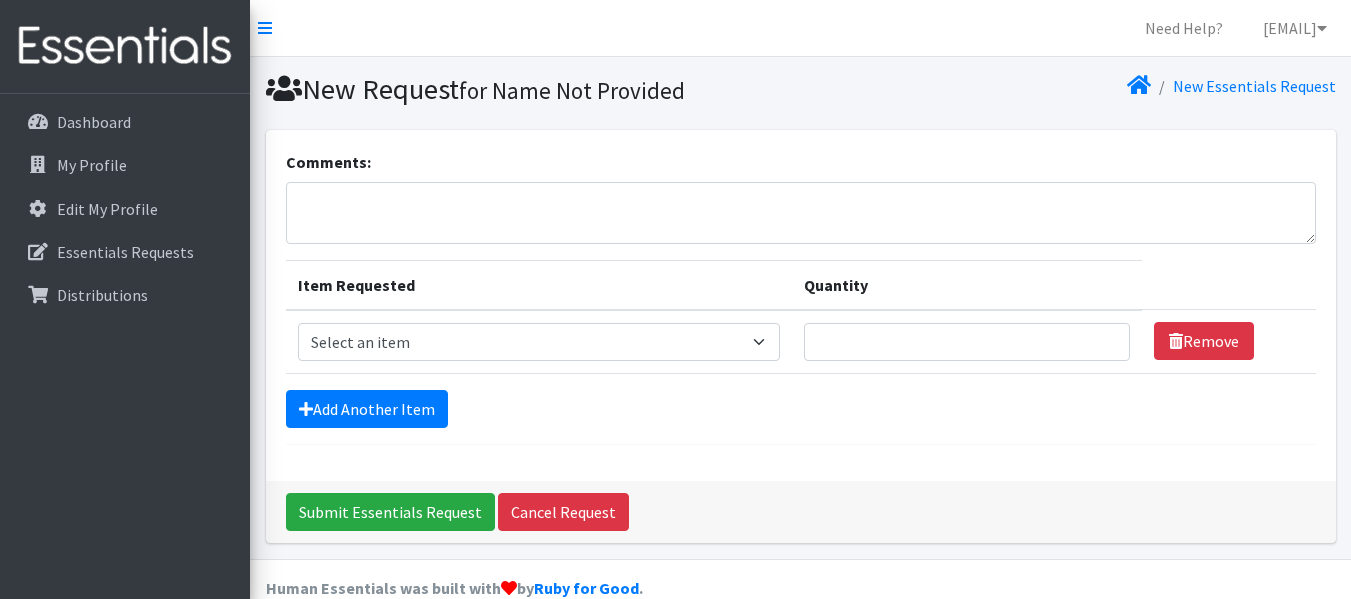 scroll, scrollTop: 0, scrollLeft: 0, axis: both 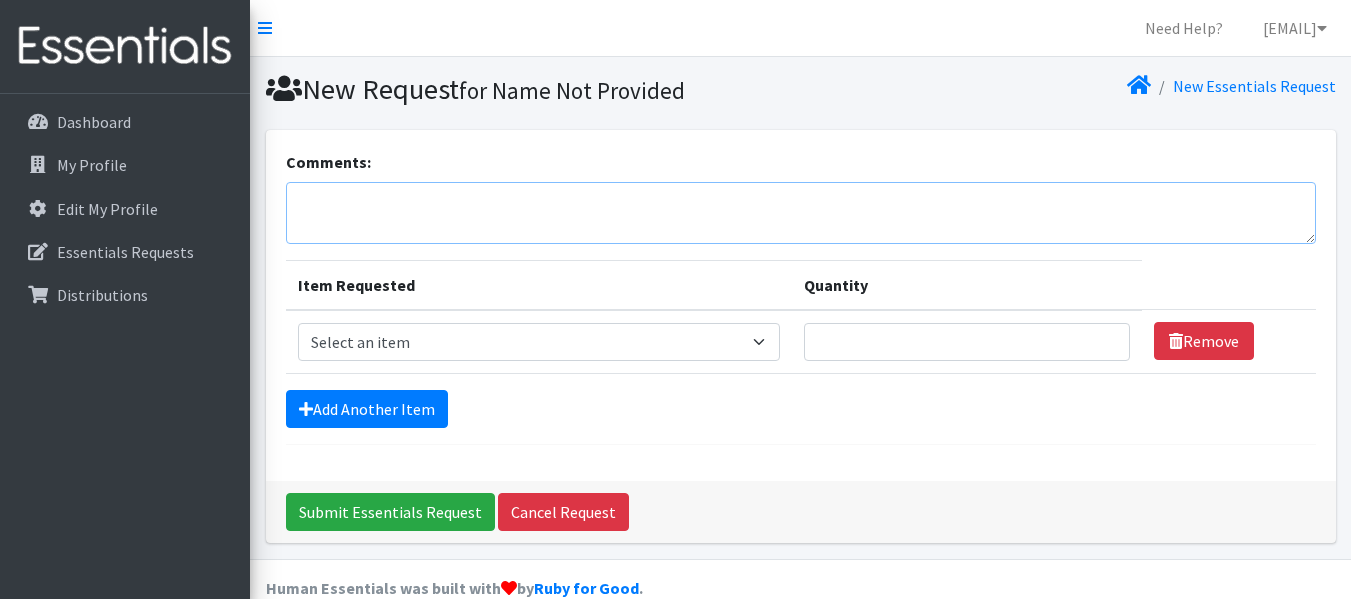 click on "Comments:" at bounding box center (801, 213) 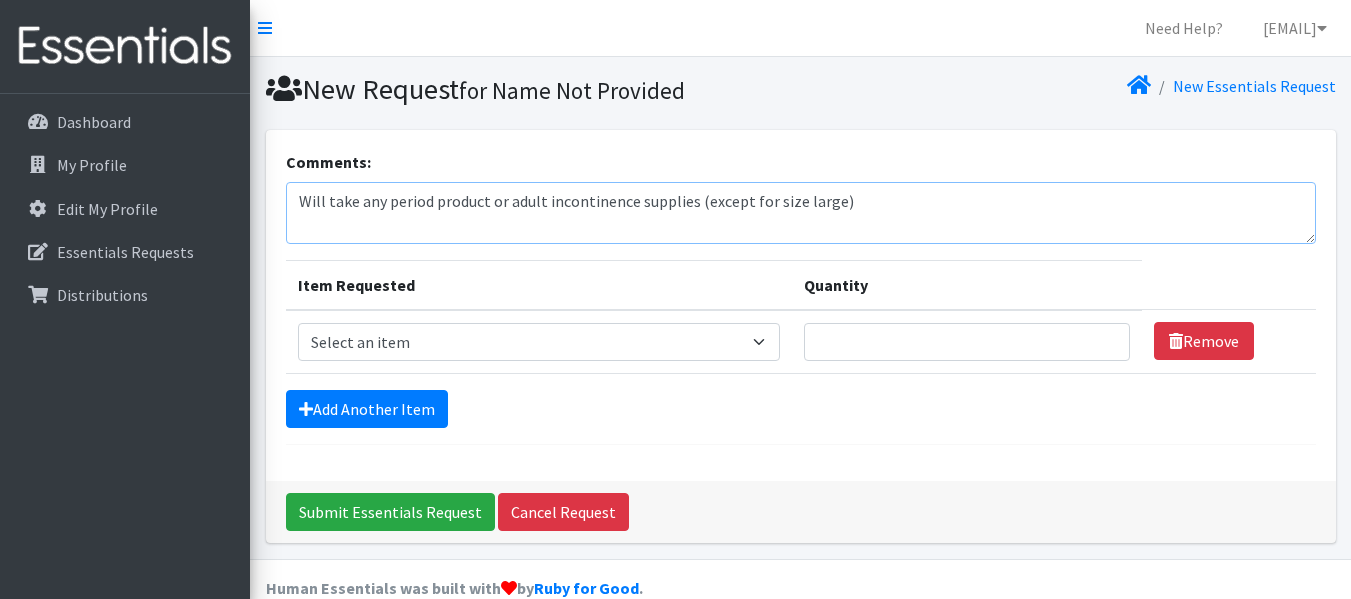 type on "Will take any period product or adult incontinence supplies (except for size large)" 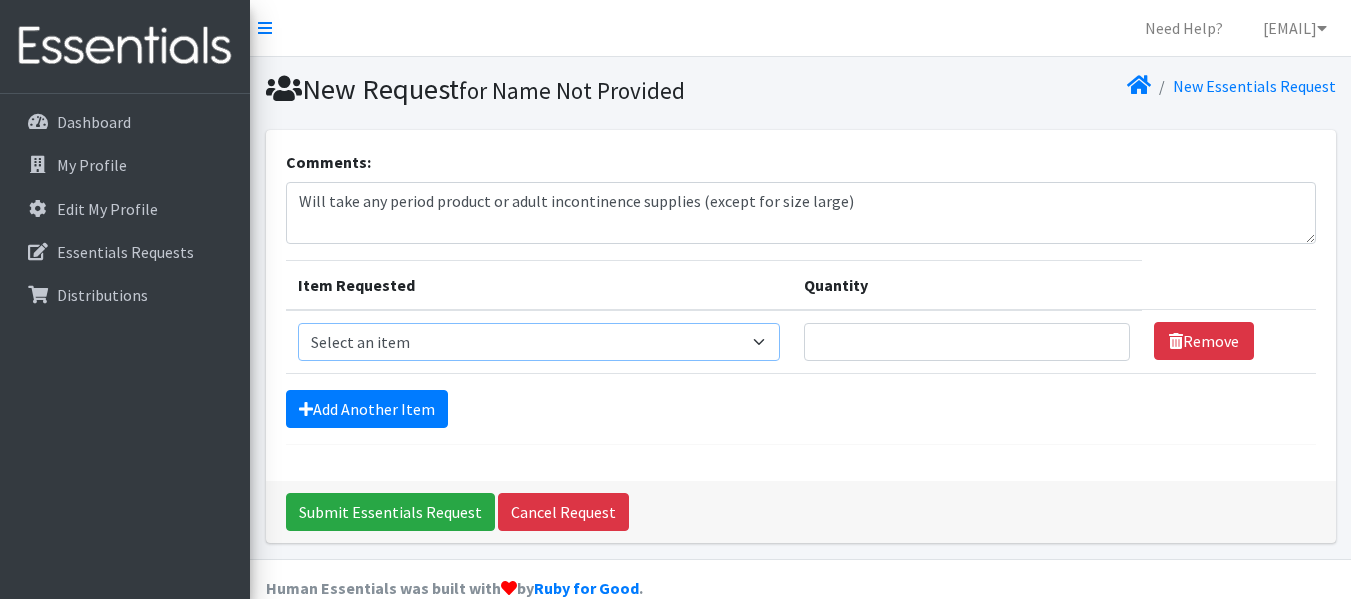 click on "Select an item
Box - 2T-3T Pull-ups [200 Pull-ups/8 Packs]
Box - 3T-4T Pull-ups [200 Pull-ups/8 Packs]
Box - 4T-5T Pull-Ups [200 Pull-ups/8 Packs]
Box - Newborn Diapers [450 Diapers/18 Packs]
Box - Size 1 Diapers [375 Diapers/15 Packs]
Box - Size 2 Diapers [375 Diapers/15 Packs]
Box - Size 3 Diapers [250 Diapers/10 Packs]
Box - Size 4 Diapers [225 Diapers/9 Packs]
Box - Size 5 Diapers [200 Diapers/8 Packs]
Box - Size 6 Diapers [200 Diapers/8 Packs]
Box - Size 7 Diapers [200 Diapers/8 Packs]
Box - Wipes [18 Packs]
Diapers - Newborn
Diapers - Preemie
Diapers - Size 1
Diapers - Size 2
Diapers - Size 3
Diapers - Size 4
Diapers - Size 5
Diapers - Size 6
Diapers - Size 7
Kids Pull-Ups (2T-3T)
Kids Pull-Ups (3T-4T)
Kids Pull-Ups (4T-5T)
Wipes (Baby)" at bounding box center [539, 342] 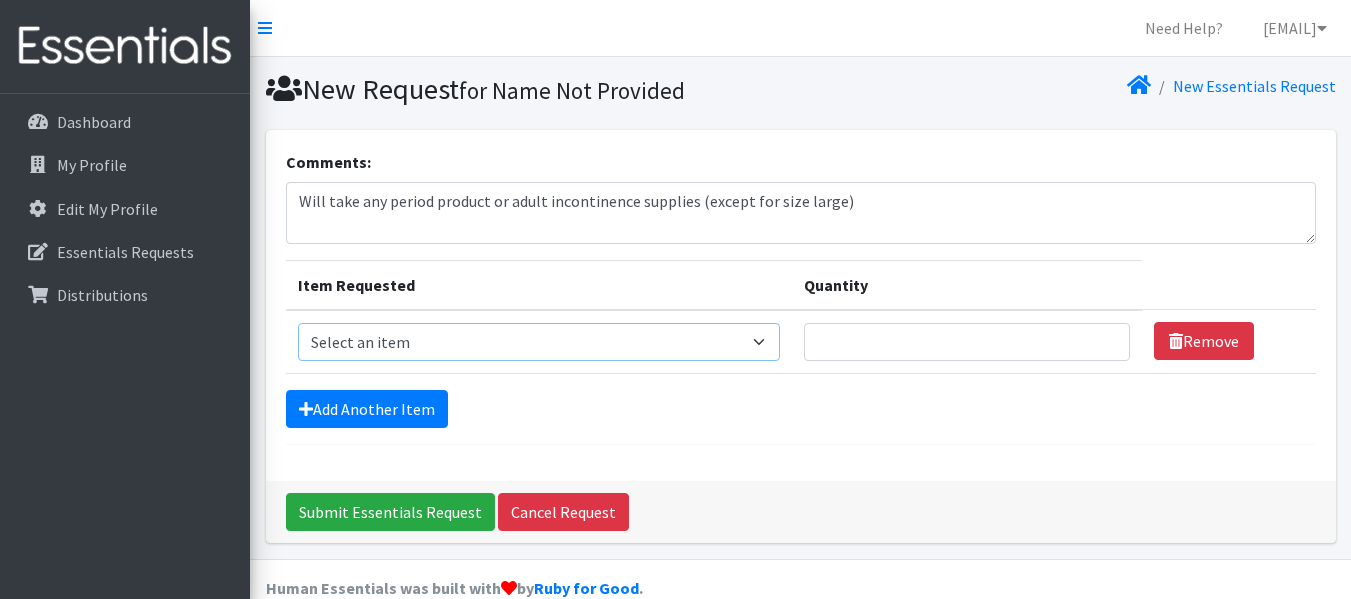 select on "14391" 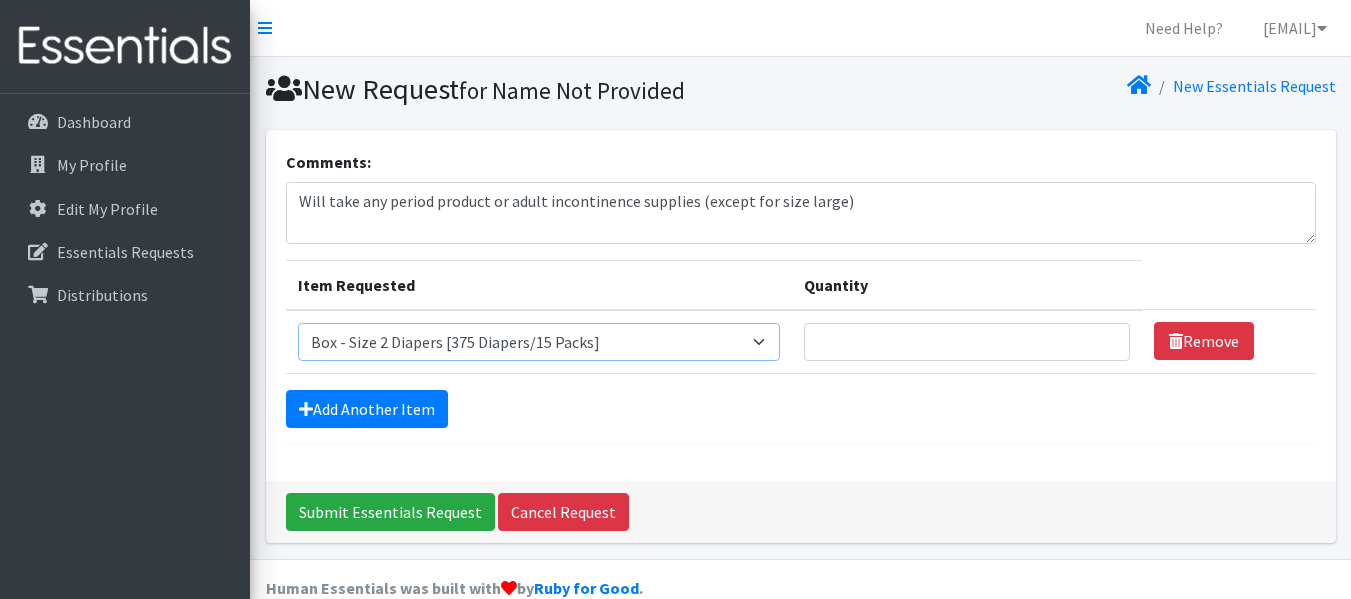click on "Select an item
Box - 2T-3T Pull-ups [200 Pull-ups/8 Packs]
Box - 3T-4T Pull-ups [200 Pull-ups/8 Packs]
Box - 4T-5T Pull-Ups [200 Pull-ups/8 Packs]
Box - Newborn Diapers [450 Diapers/18 Packs]
Box - Size 1 Diapers [375 Diapers/15 Packs]
Box - Size 2 Diapers [375 Diapers/15 Packs]
Box - Size 3 Diapers [250 Diapers/10 Packs]
Box - Size 4 Diapers [225 Diapers/9 Packs]
Box - Size 5 Diapers [200 Diapers/8 Packs]
Box - Size 6 Diapers [200 Diapers/8 Packs]
Box - Size 7 Diapers [200 Diapers/8 Packs]
Box - Wipes [18 Packs]
Diapers - Newborn
Diapers - Preemie
Diapers - Size 1
Diapers - Size 2
Diapers - Size 3
Diapers - Size 4
Diapers - Size 5
Diapers - Size 6
Diapers - Size 7
Kids Pull-Ups (2T-3T)
Kids Pull-Ups (3T-4T)
Kids Pull-Ups (4T-5T)
Wipes (Baby)" at bounding box center (539, 342) 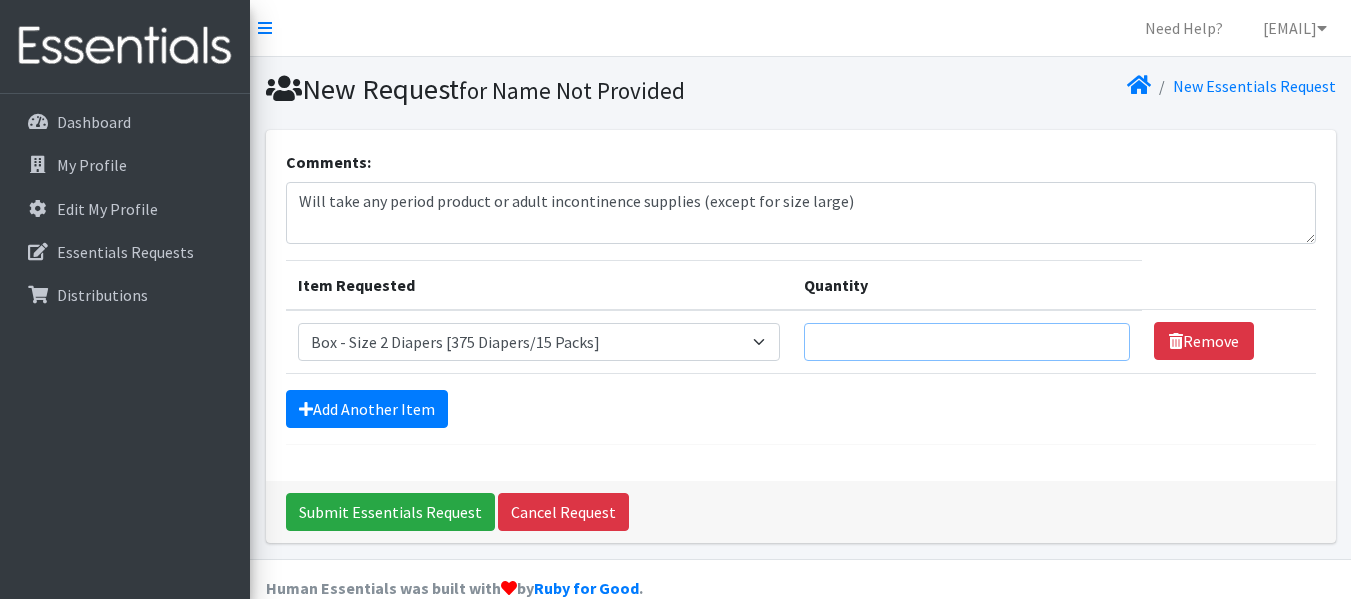 click on "Quantity" at bounding box center (967, 342) 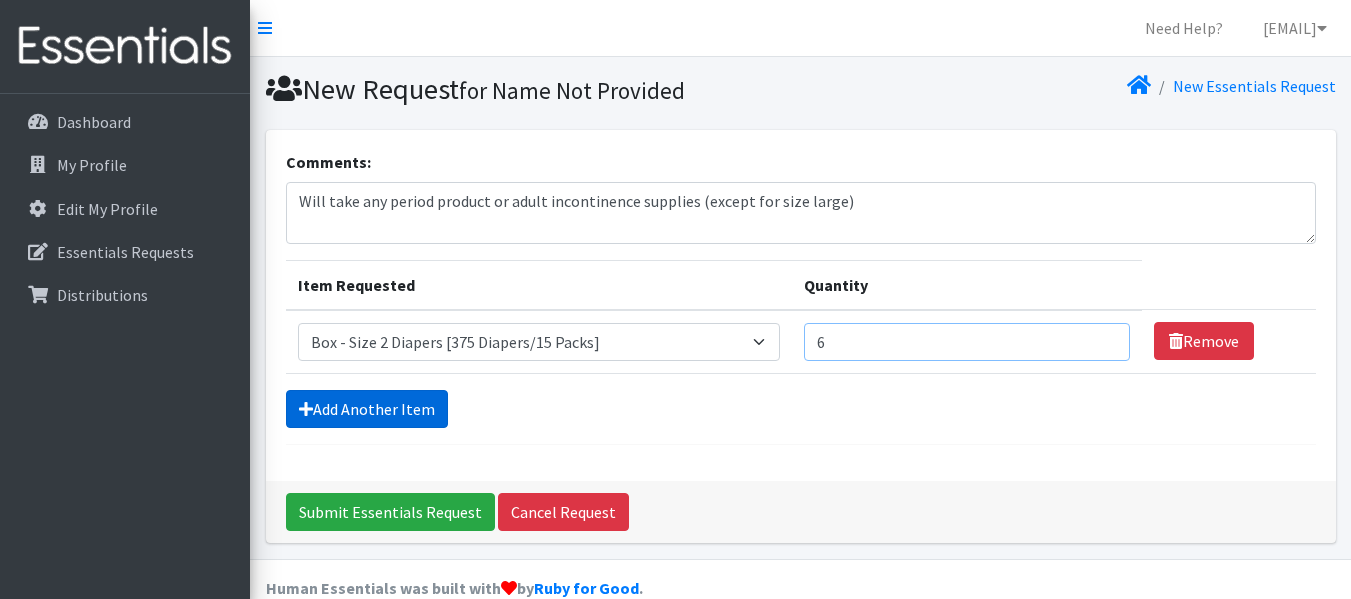 type on "6" 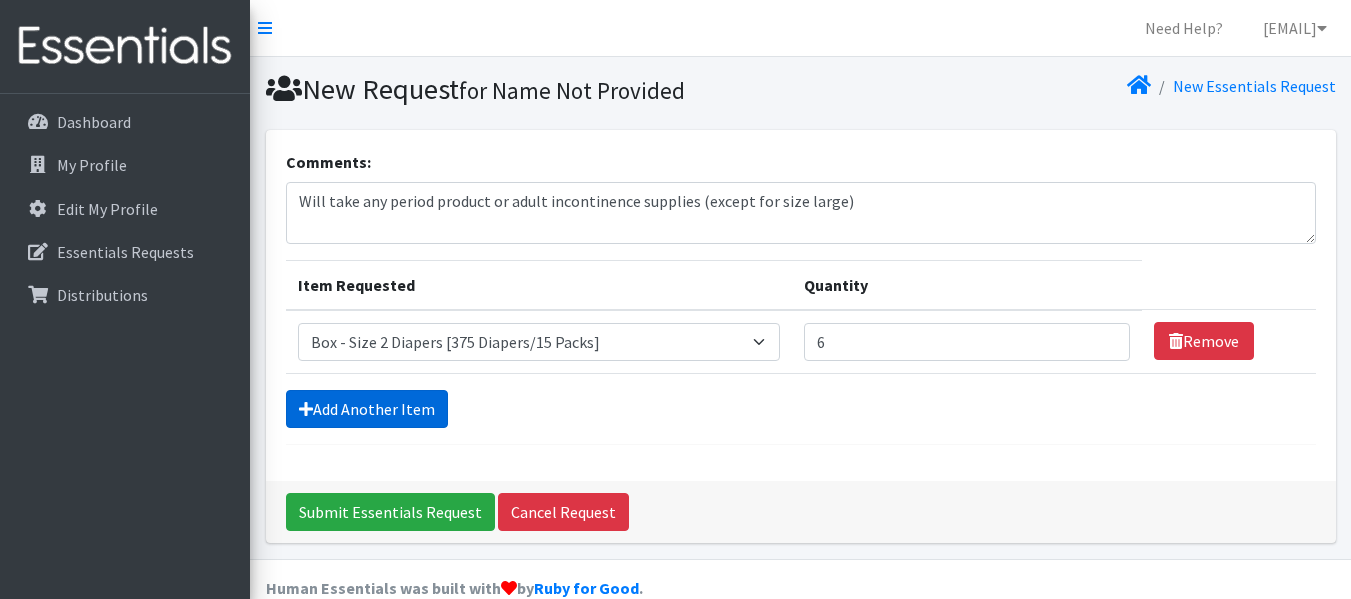 click on "Add Another Item" at bounding box center [367, 409] 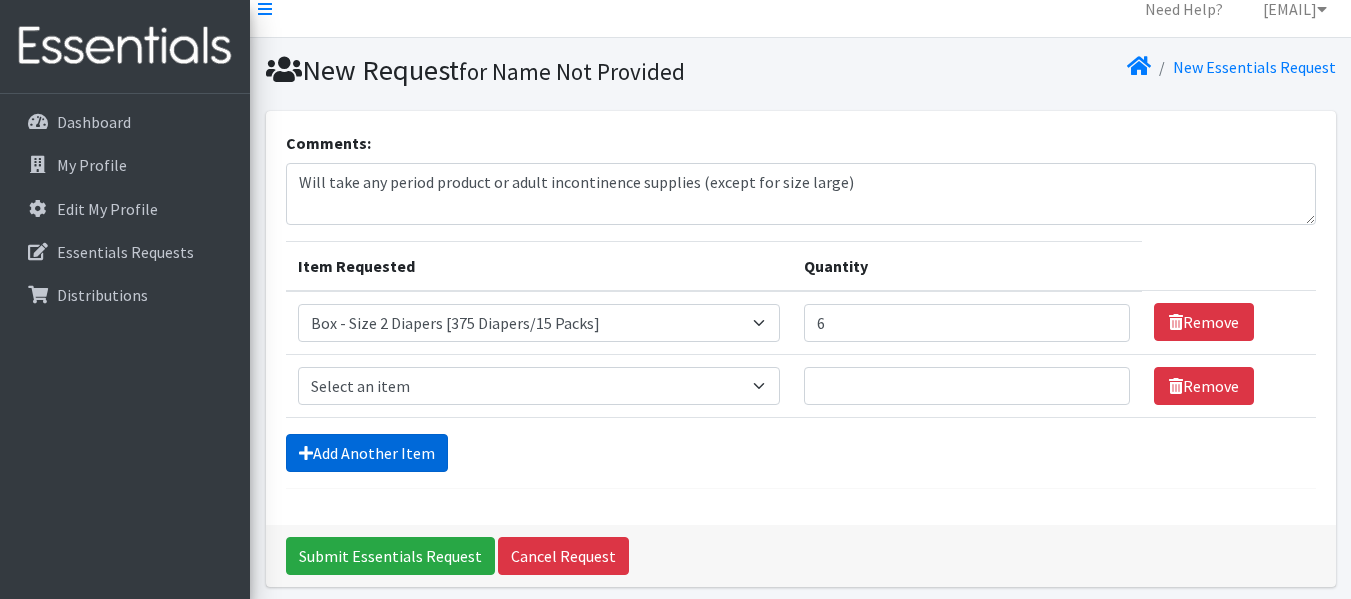 scroll, scrollTop: 98, scrollLeft: 0, axis: vertical 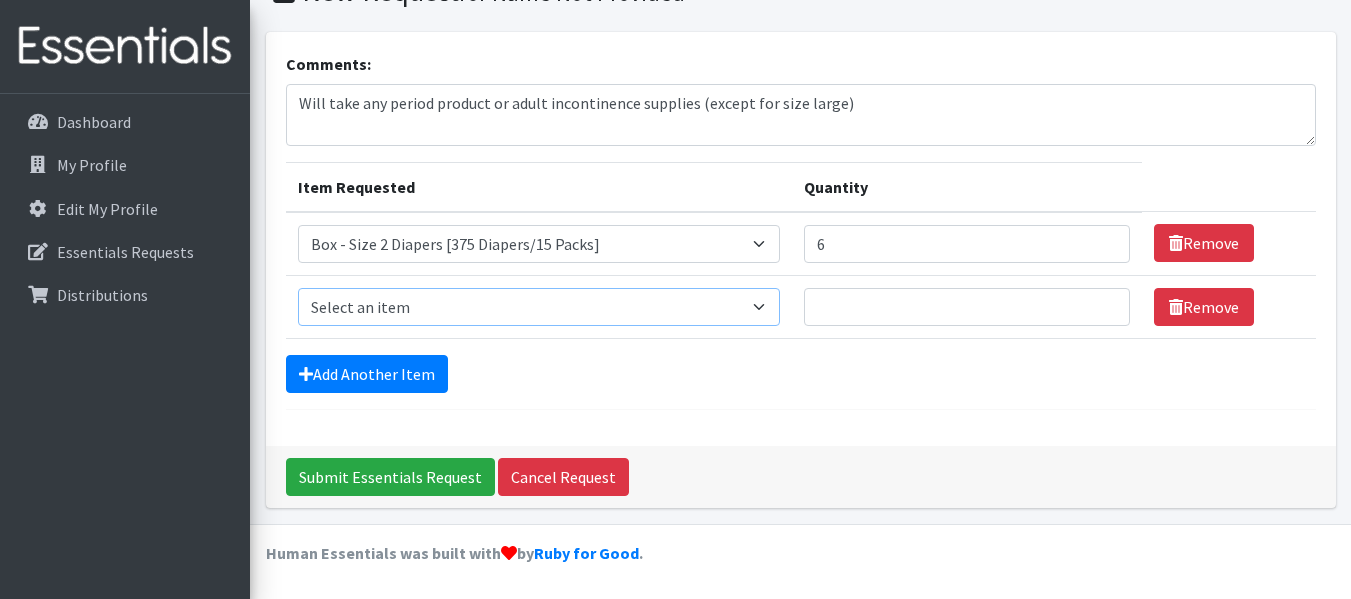 click on "Select an item
Box - 2T-3T Pull-ups [200 Pull-ups/8 Packs]
Box - 3T-4T Pull-ups [200 Pull-ups/8 Packs]
Box - 4T-5T Pull-Ups [200 Pull-ups/8 Packs]
Box - Newborn Diapers [450 Diapers/18 Packs]
Box - Size 1 Diapers [375 Diapers/15 Packs]
Box - Size 2 Diapers [375 Diapers/15 Packs]
Box - Size 3 Diapers [250 Diapers/10 Packs]
Box - Size 4 Diapers [225 Diapers/9 Packs]
Box - Size 5 Diapers [200 Diapers/8 Packs]
Box - Size 6 Diapers [200 Diapers/8 Packs]
Box - Size 7 Diapers [200 Diapers/8 Packs]
Box - Wipes [18 Packs]
Diapers - Newborn
Diapers - Preemie
Diapers - Size 1
Diapers - Size 2
Diapers - Size 3
Diapers - Size 4
Diapers - Size 5
Diapers - Size 6
Diapers - Size 7
Kids Pull-Ups (2T-3T)
Kids Pull-Ups (3T-4T)
Kids Pull-Ups (4T-5T)
Wipes (Baby)" at bounding box center [539, 307] 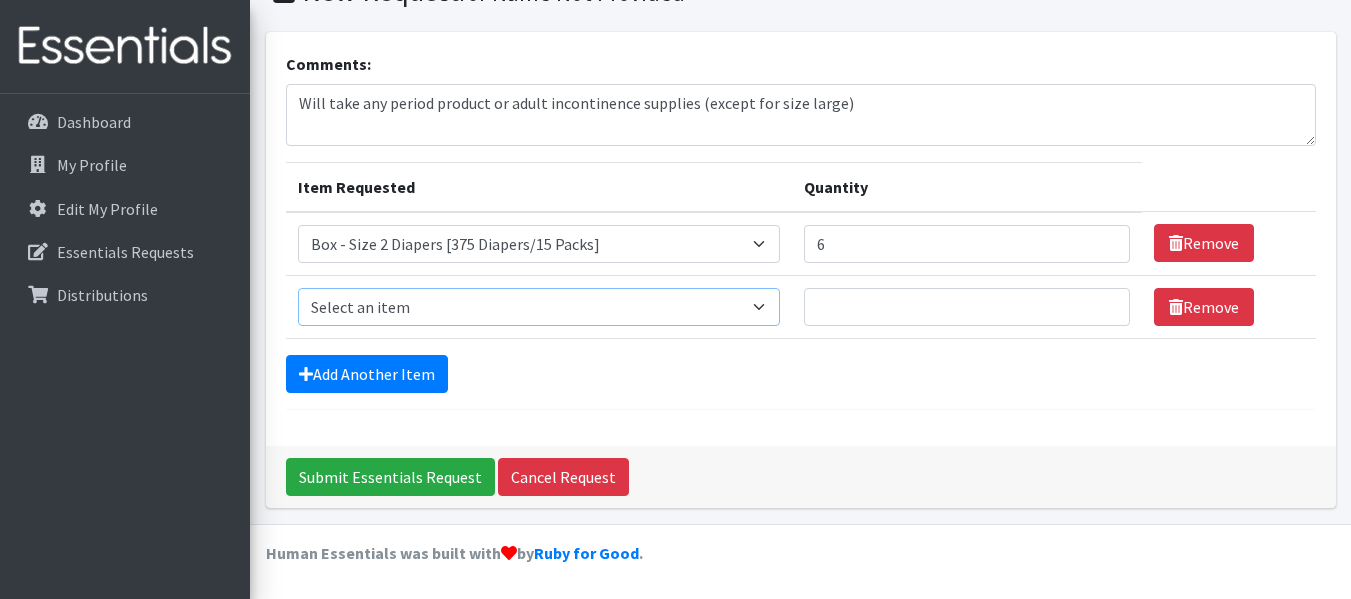 select on "14395" 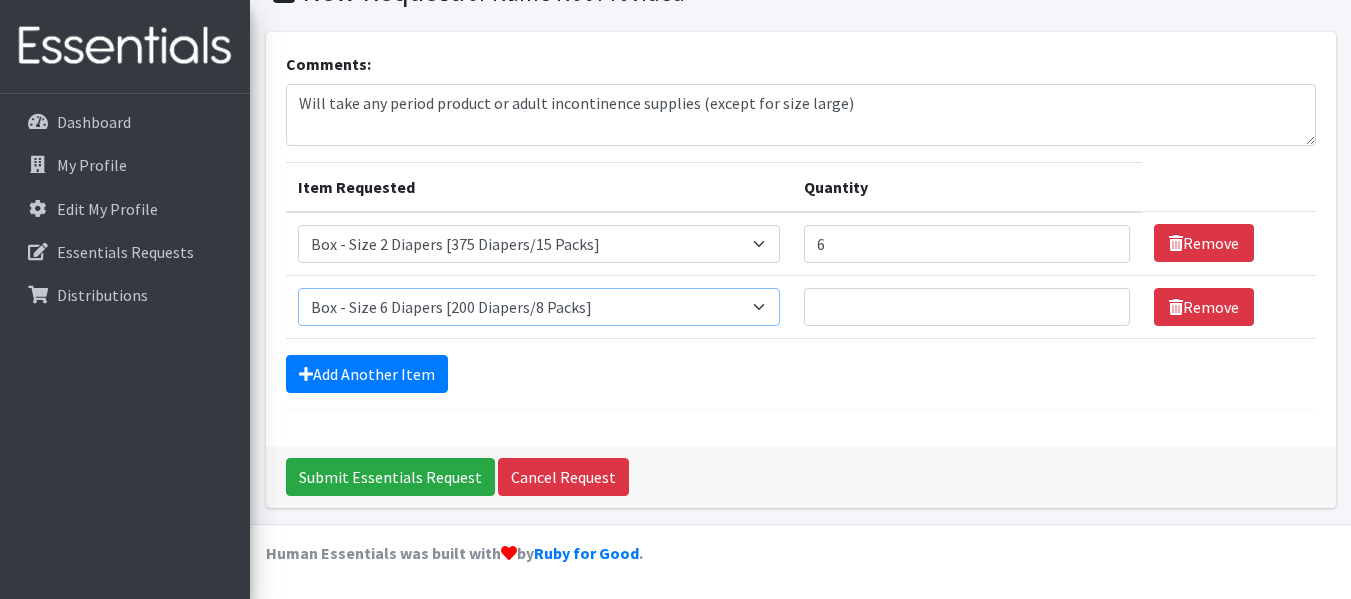 click on "Select an item
Box - 2T-3T Pull-ups [200 Pull-ups/8 Packs]
Box - 3T-4T Pull-ups [200 Pull-ups/8 Packs]
Box - 4T-5T Pull-Ups [200 Pull-ups/8 Packs]
Box - Newborn Diapers [450 Diapers/18 Packs]
Box - Size 1 Diapers [375 Diapers/15 Packs]
Box - Size 2 Diapers [375 Diapers/15 Packs]
Box - Size 3 Diapers [250 Diapers/10 Packs]
Box - Size 4 Diapers [225 Diapers/9 Packs]
Box - Size 5 Diapers [200 Diapers/8 Packs]
Box - Size 6 Diapers [200 Diapers/8 Packs]
Box - Size 7 Diapers [200 Diapers/8 Packs]
Box - Wipes [18 Packs]
Diapers - Newborn
Diapers - Preemie
Diapers - Size 1
Diapers - Size 2
Diapers - Size 3
Diapers - Size 4
Diapers - Size 5
Diapers - Size 6
Diapers - Size 7
Kids Pull-Ups (2T-3T)
Kids Pull-Ups (3T-4T)
Kids Pull-Ups (4T-5T)
Wipes (Baby)" at bounding box center (539, 307) 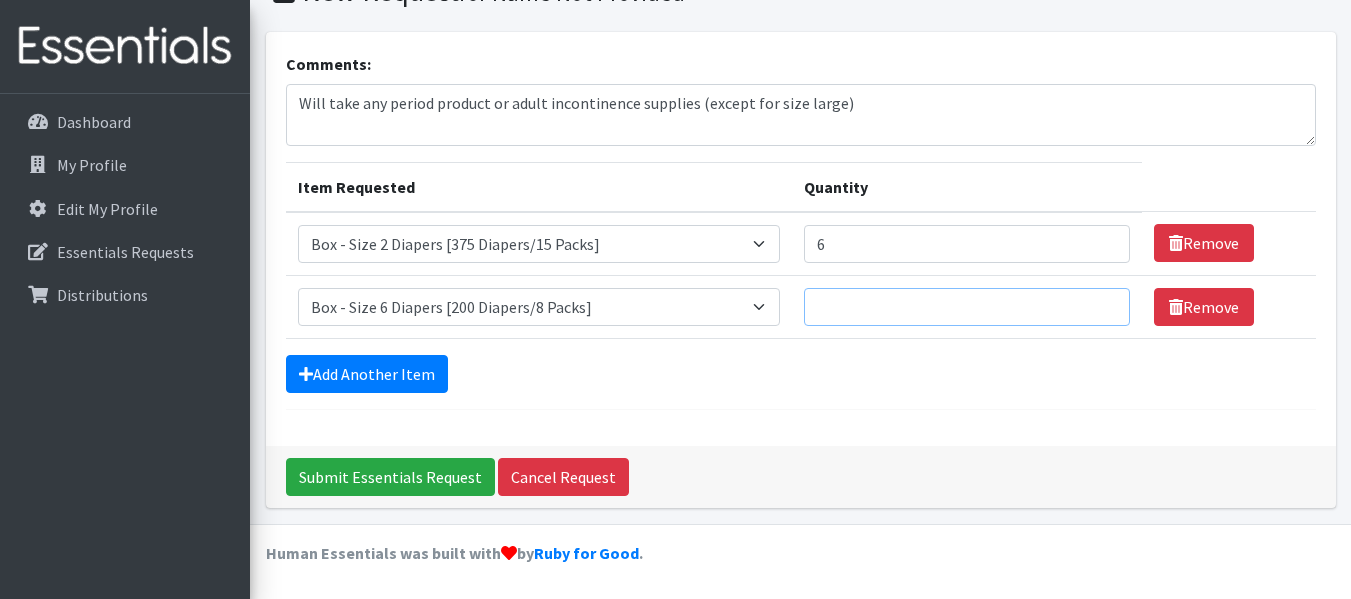 click on "Quantity" at bounding box center [967, 307] 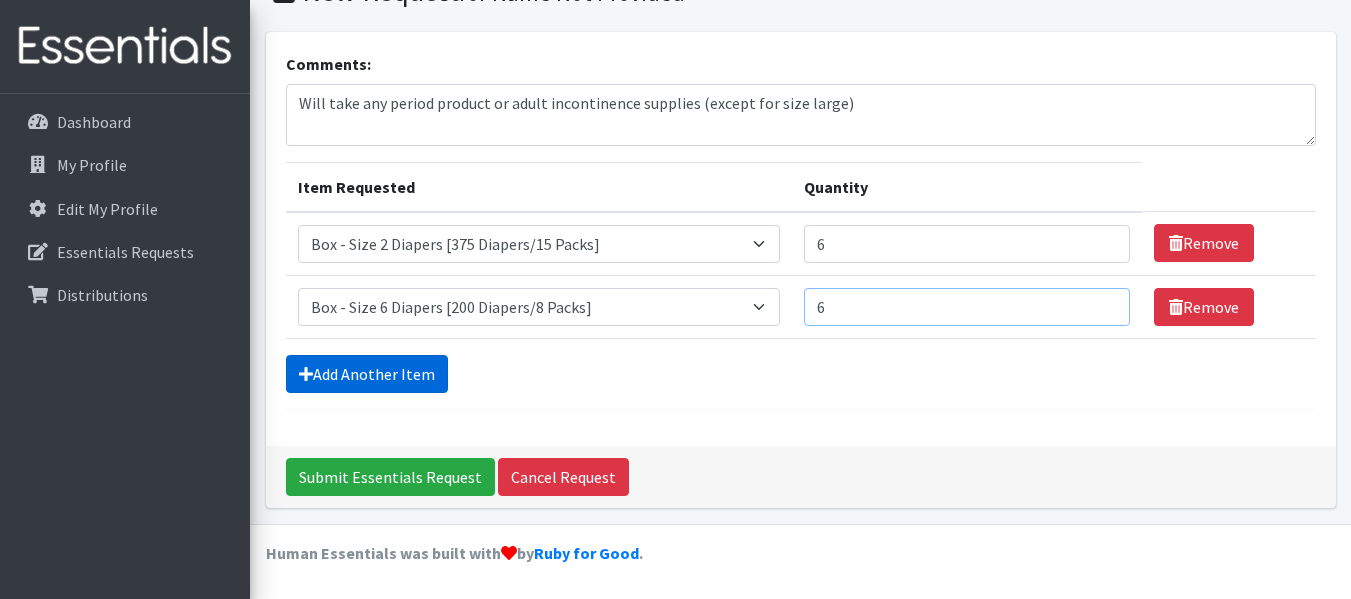 type on "6" 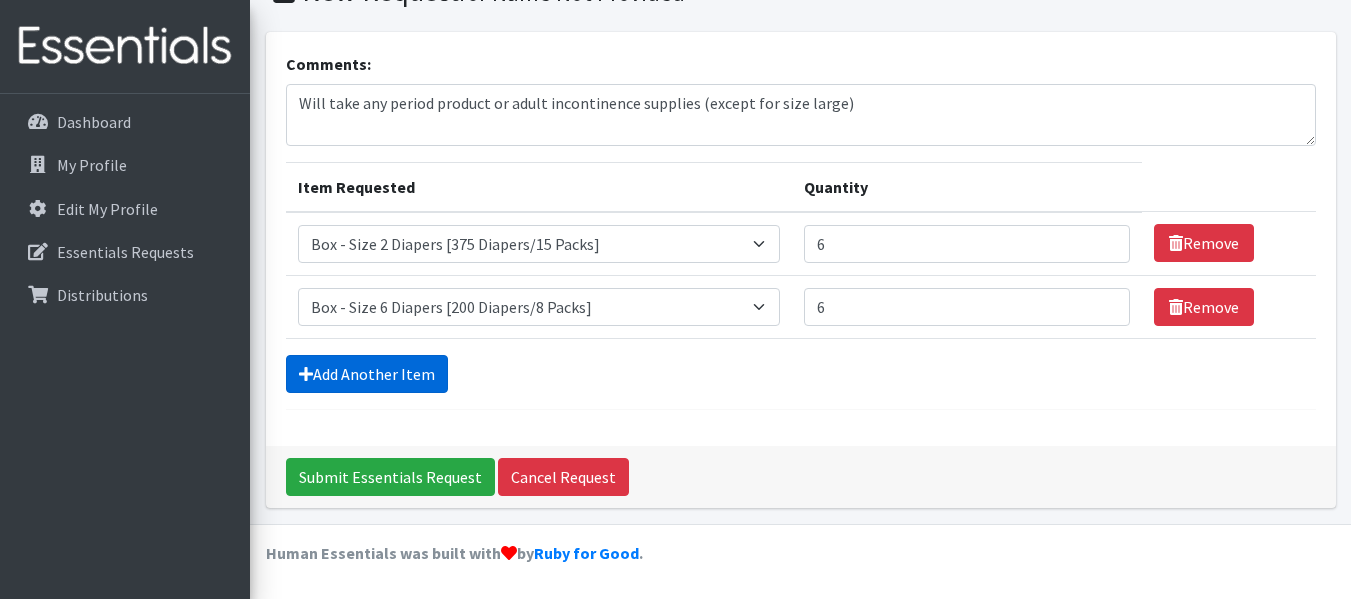 click on "Add Another Item" at bounding box center (367, 374) 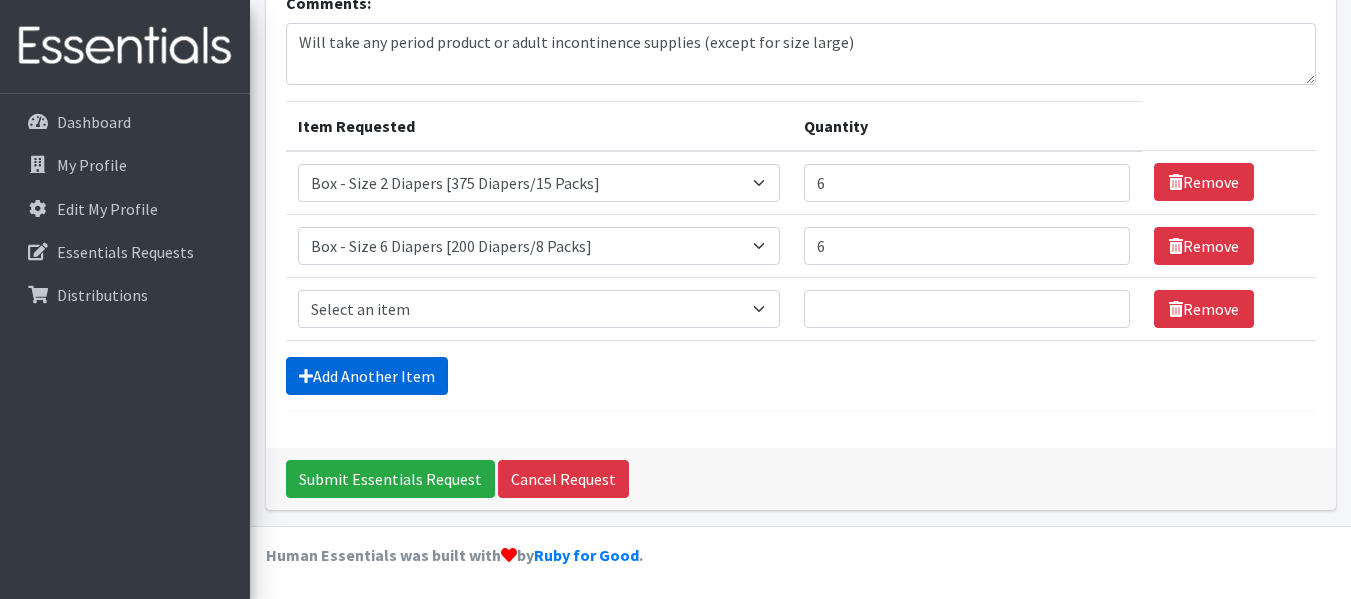 scroll, scrollTop: 161, scrollLeft: 0, axis: vertical 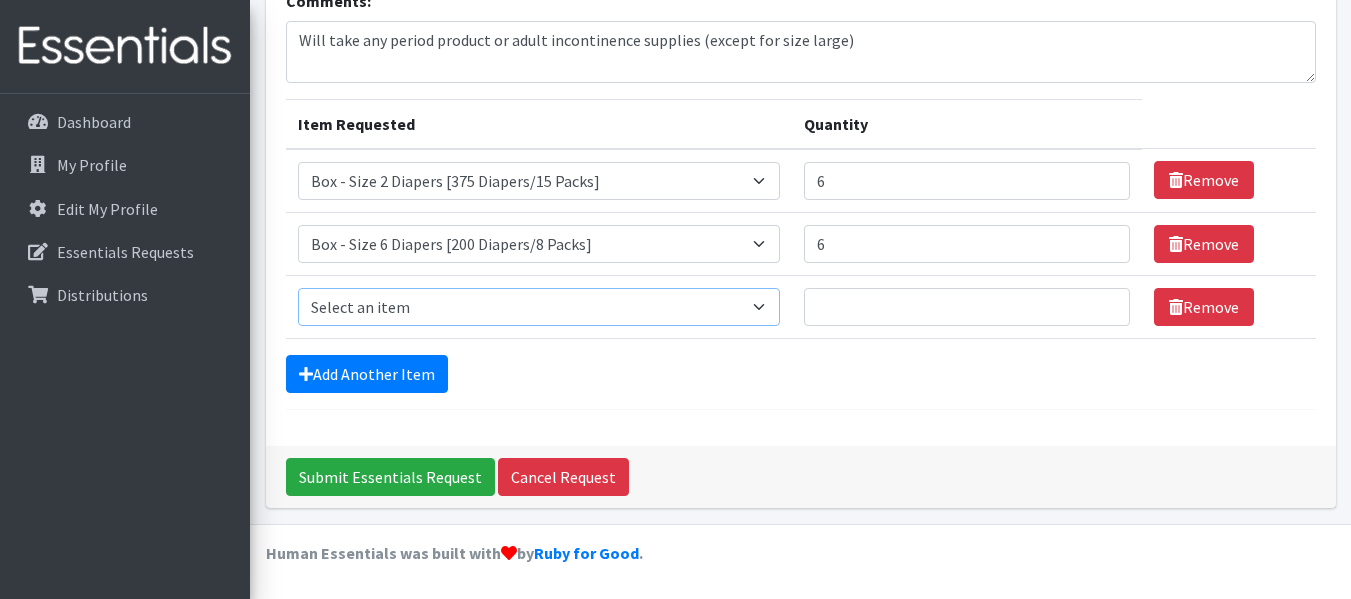 click on "Select an item
Box - 2T-3T Pull-ups [200 Pull-ups/8 Packs]
Box - 3T-4T Pull-ups [200 Pull-ups/8 Packs]
Box - 4T-5T Pull-Ups [200 Pull-ups/8 Packs]
Box - Newborn Diapers [450 Diapers/18 Packs]
Box - Size 1 Diapers [375 Diapers/15 Packs]
Box - Size 2 Diapers [375 Diapers/15 Packs]
Box - Size 3 Diapers [250 Diapers/10 Packs]
Box - Size 4 Diapers [225 Diapers/9 Packs]
Box - Size 5 Diapers [200 Diapers/8 Packs]
Box - Size 6 Diapers [200 Diapers/8 Packs]
Box - Size 7 Diapers [200 Diapers/8 Packs]
Box - Wipes [18 Packs]
Diapers - Newborn
Diapers - Preemie
Diapers - Size 1
Diapers - Size 2
Diapers - Size 3
Diapers - Size 4
Diapers - Size 5
Diapers - Size 6
Diapers - Size 7
Kids Pull-Ups (2T-3T)
Kids Pull-Ups (3T-4T)
Kids Pull-Ups (4T-5T)
Wipes (Baby)" at bounding box center (539, 307) 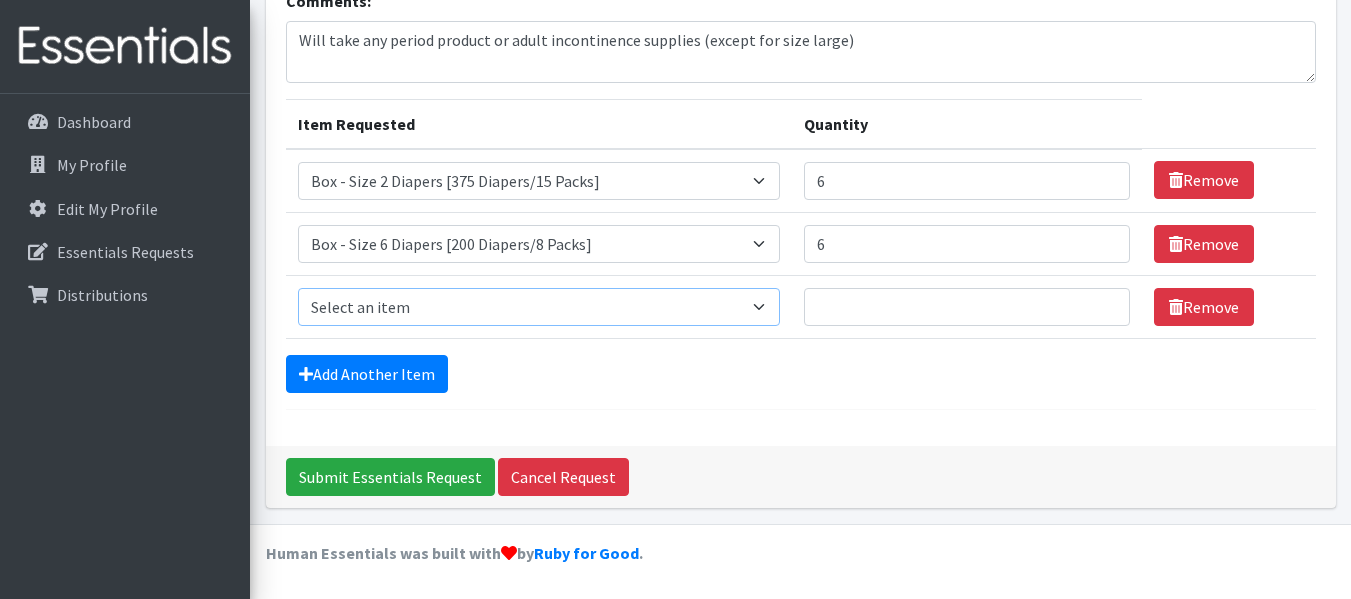 select on "14396" 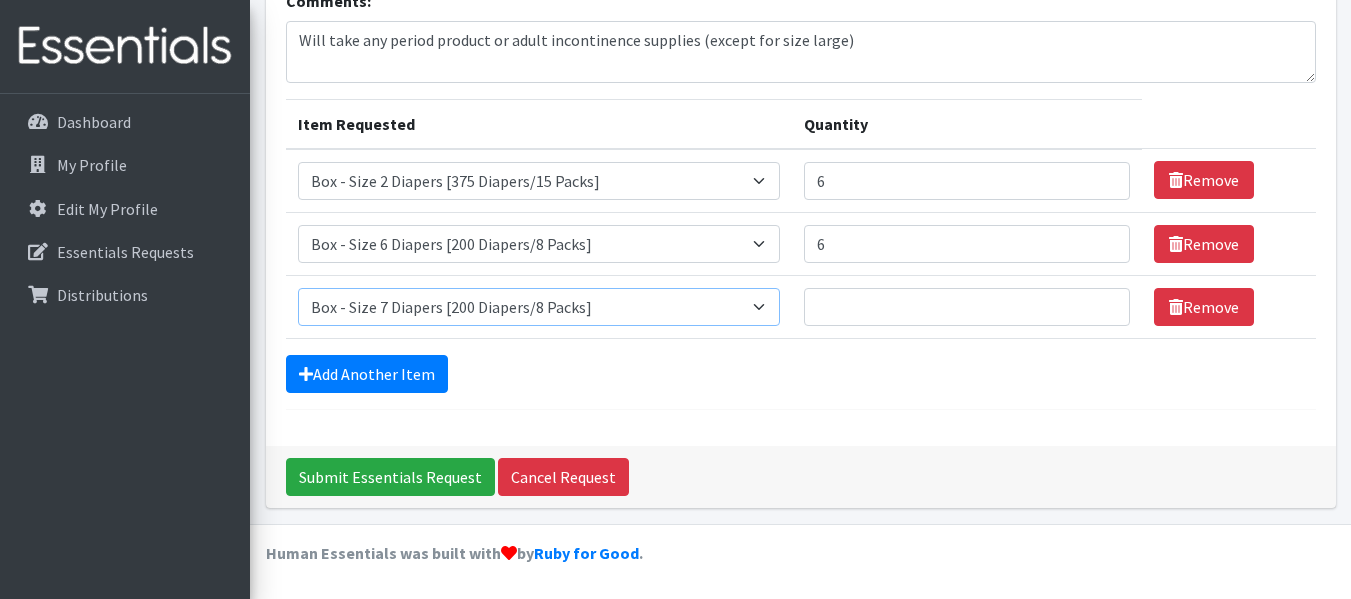 click on "Select an item
Box - 2T-3T Pull-ups [200 Pull-ups/8 Packs]
Box - 3T-4T Pull-ups [200 Pull-ups/8 Packs]
Box - 4T-5T Pull-Ups [200 Pull-ups/8 Packs]
Box - Newborn Diapers [450 Diapers/18 Packs]
Box - Size 1 Diapers [375 Diapers/15 Packs]
Box - Size 2 Diapers [375 Diapers/15 Packs]
Box - Size 3 Diapers [250 Diapers/10 Packs]
Box - Size 4 Diapers [225 Diapers/9 Packs]
Box - Size 5 Diapers [200 Diapers/8 Packs]
Box - Size 6 Diapers [200 Diapers/8 Packs]
Box - Size 7 Diapers [200 Diapers/8 Packs]
Box - Wipes [18 Packs]
Diapers - Newborn
Diapers - Preemie
Diapers - Size 1
Diapers - Size 2
Diapers - Size 3
Diapers - Size 4
Diapers - Size 5
Diapers - Size 6
Diapers - Size 7
Kids Pull-Ups (2T-3T)
Kids Pull-Ups (3T-4T)
Kids Pull-Ups (4T-5T)
Wipes (Baby)" at bounding box center (539, 307) 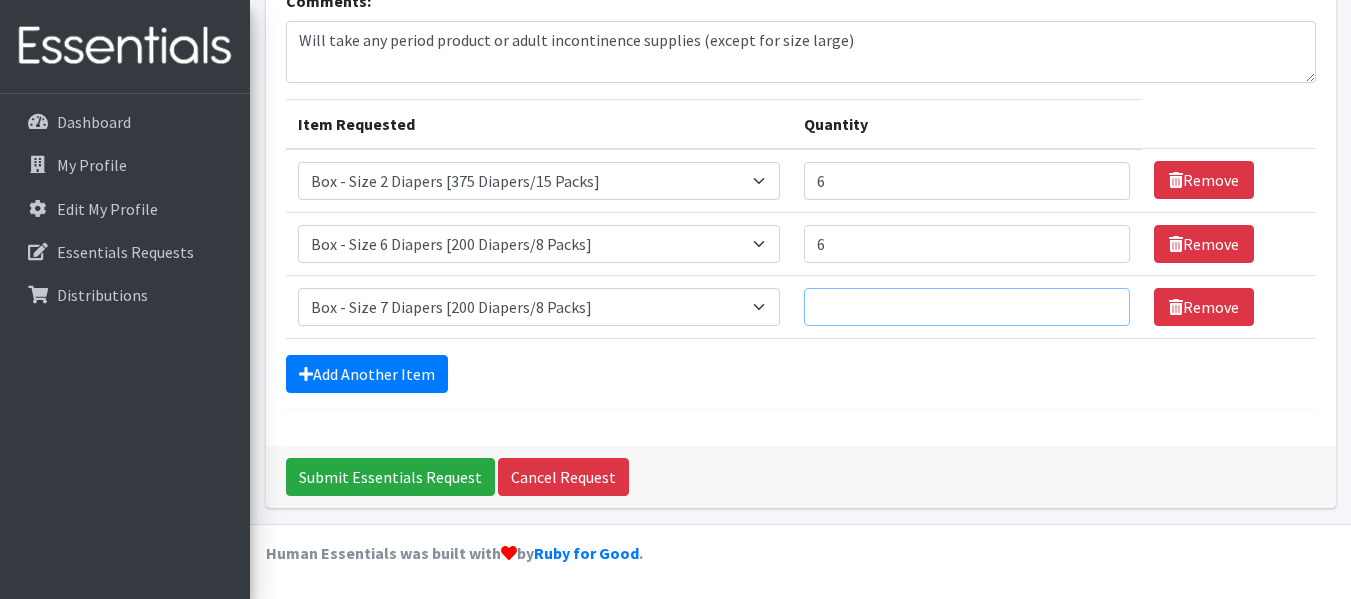 click on "Quantity" at bounding box center (967, 307) 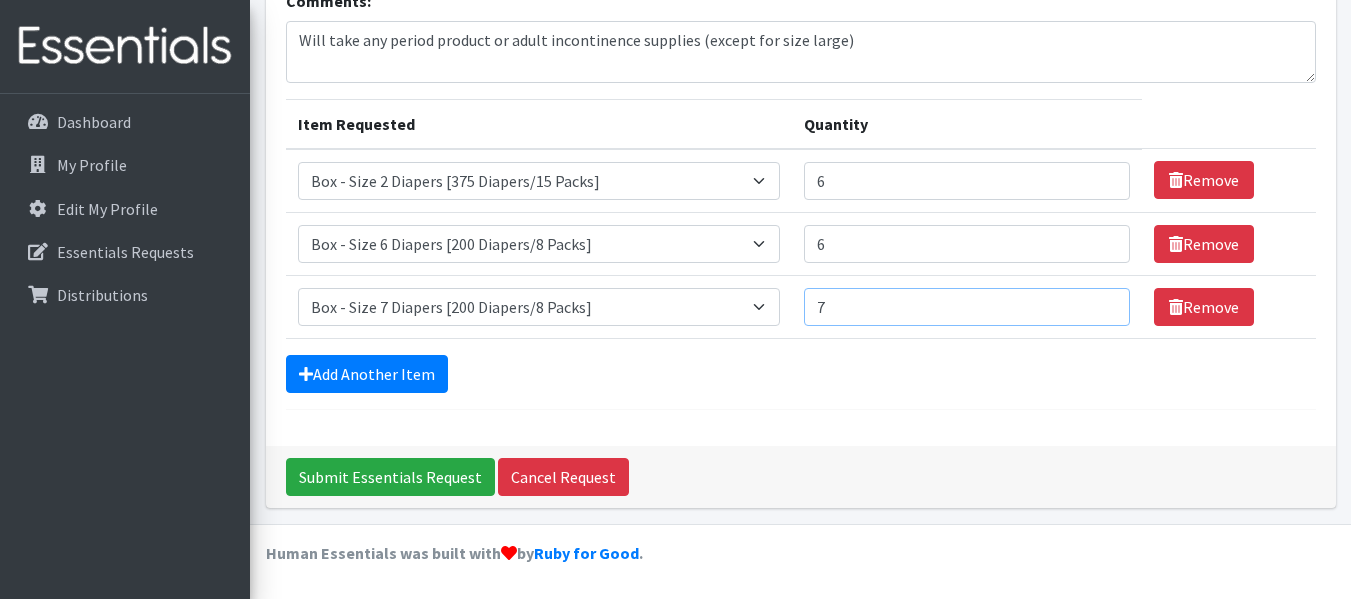 type on "7" 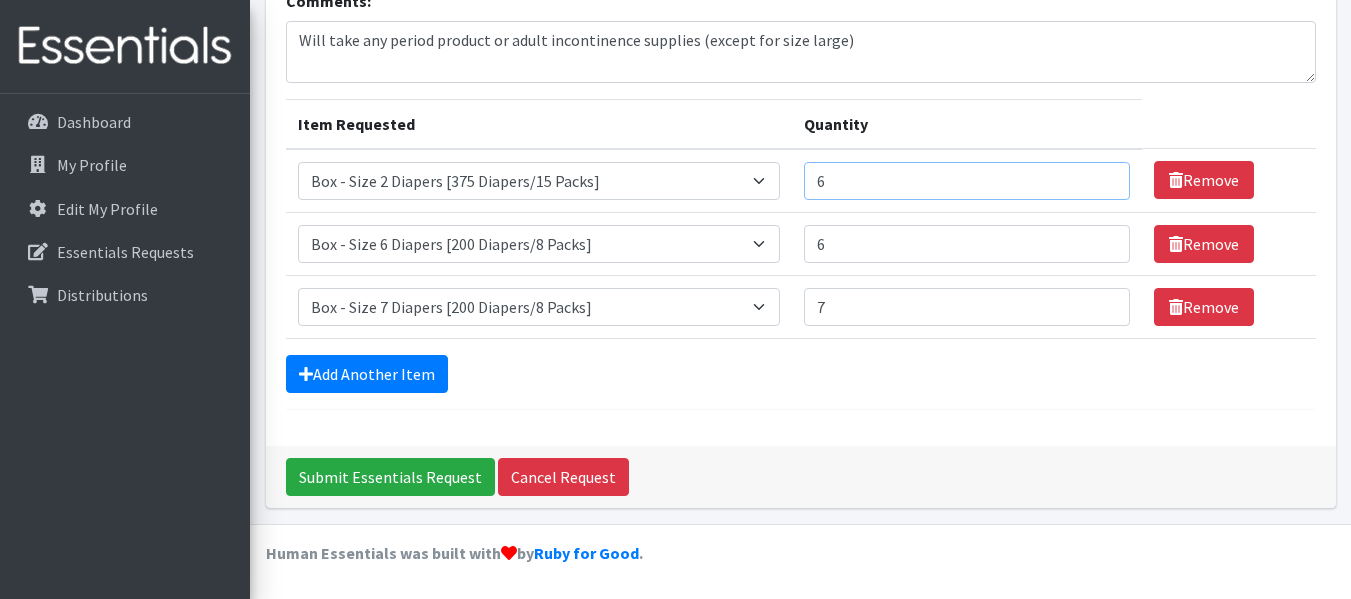 click on "6" at bounding box center [967, 181] 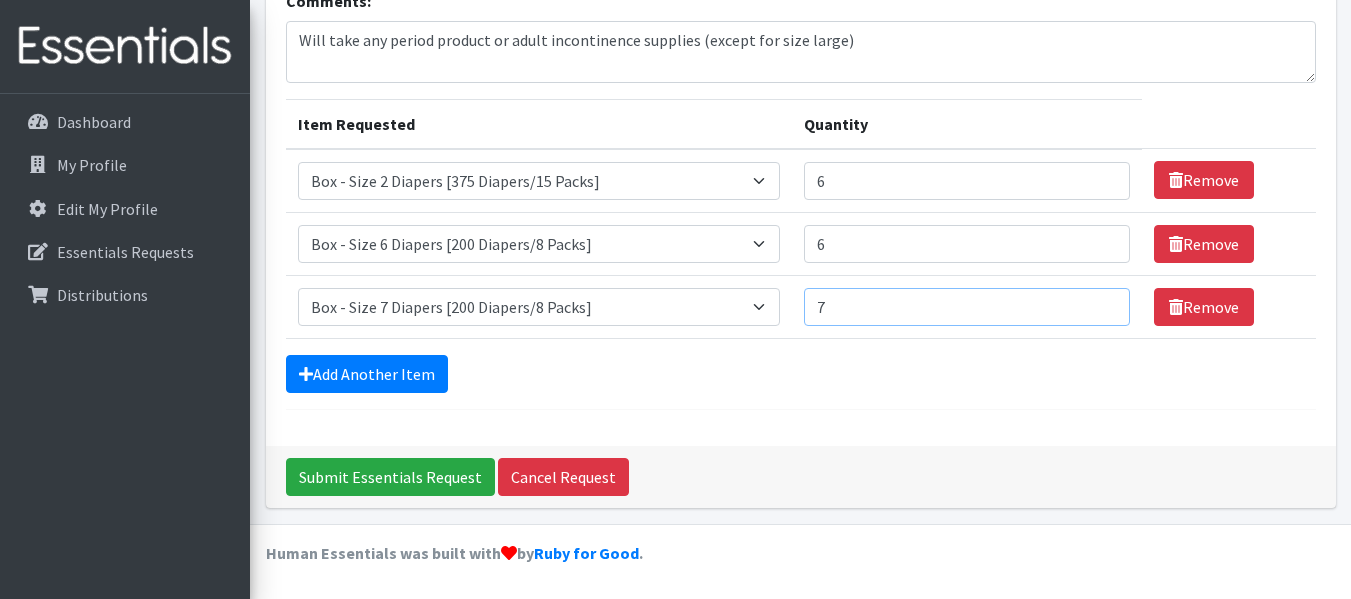 click on "7" at bounding box center (967, 307) 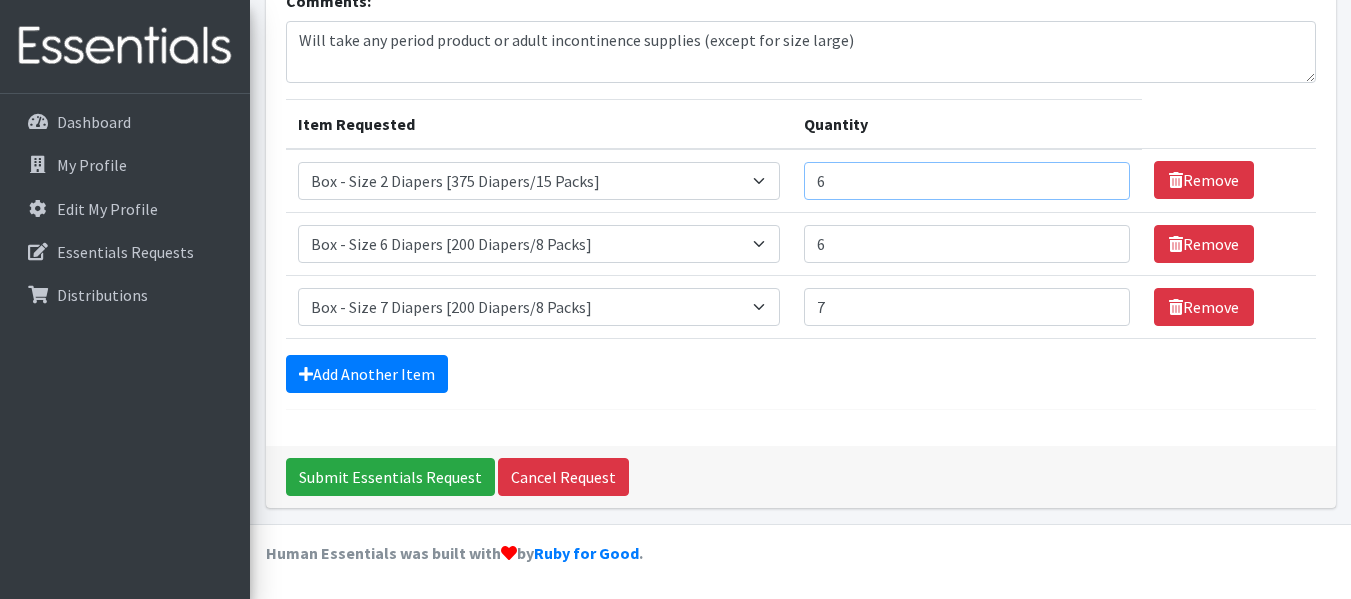 drag, startPoint x: 898, startPoint y: 188, endPoint x: 727, endPoint y: 176, distance: 171.42053 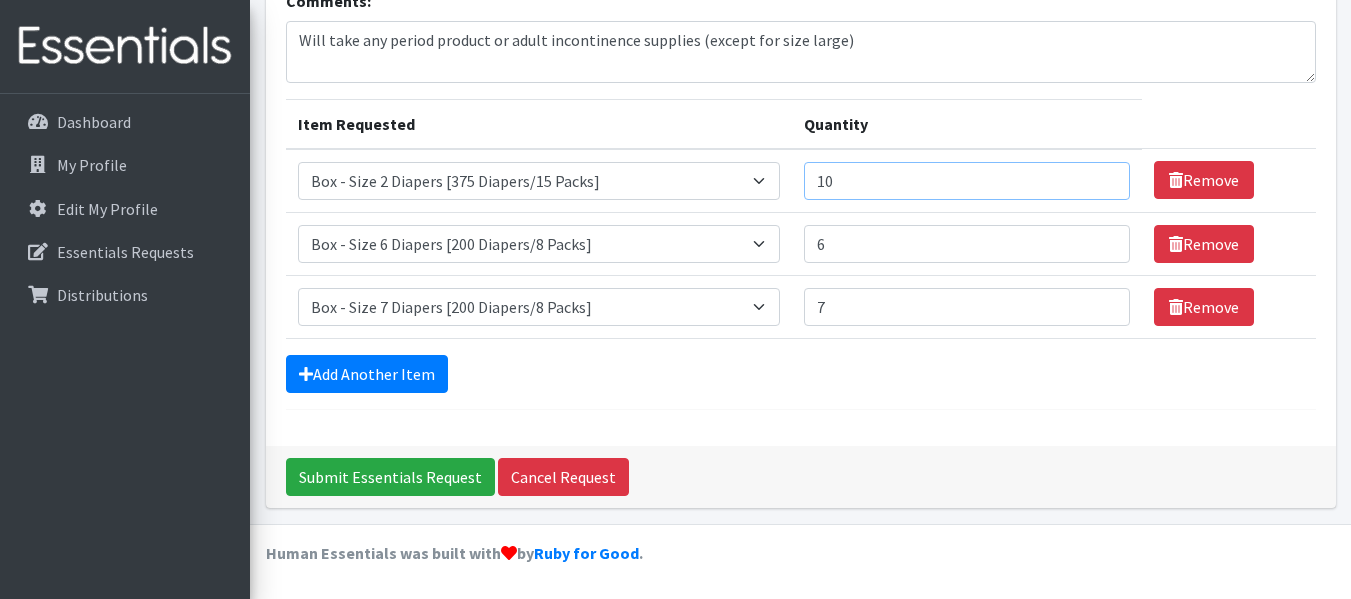 type on "10" 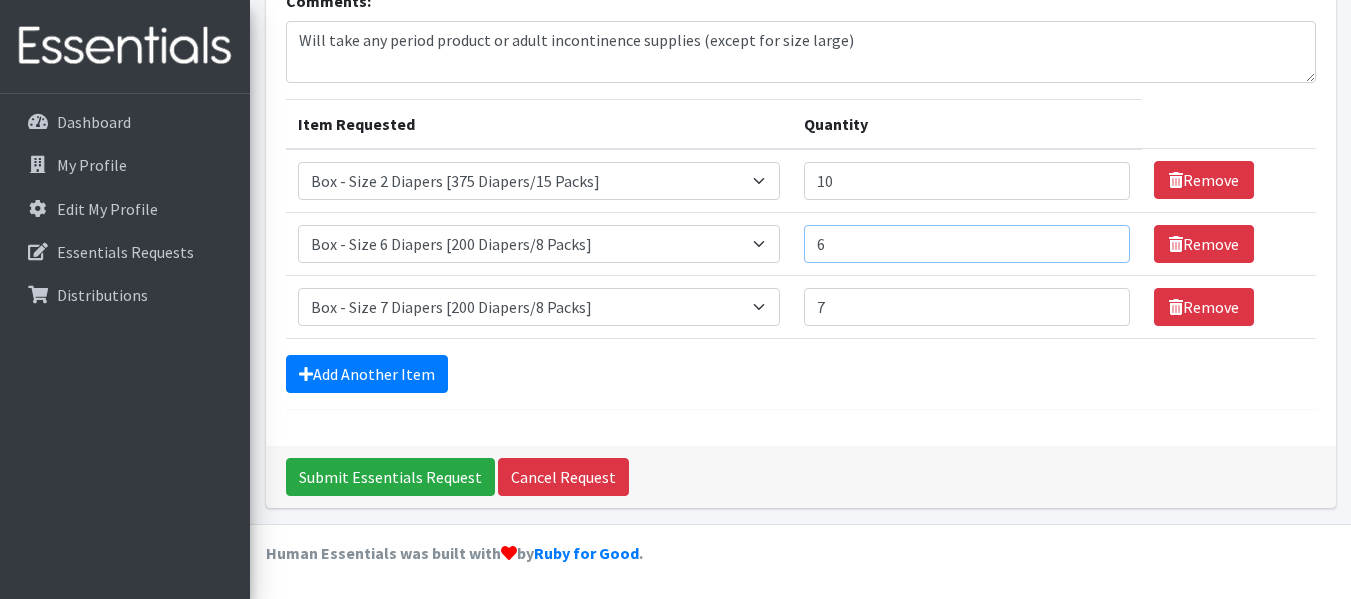 drag, startPoint x: 895, startPoint y: 241, endPoint x: 680, endPoint y: 234, distance: 215.11392 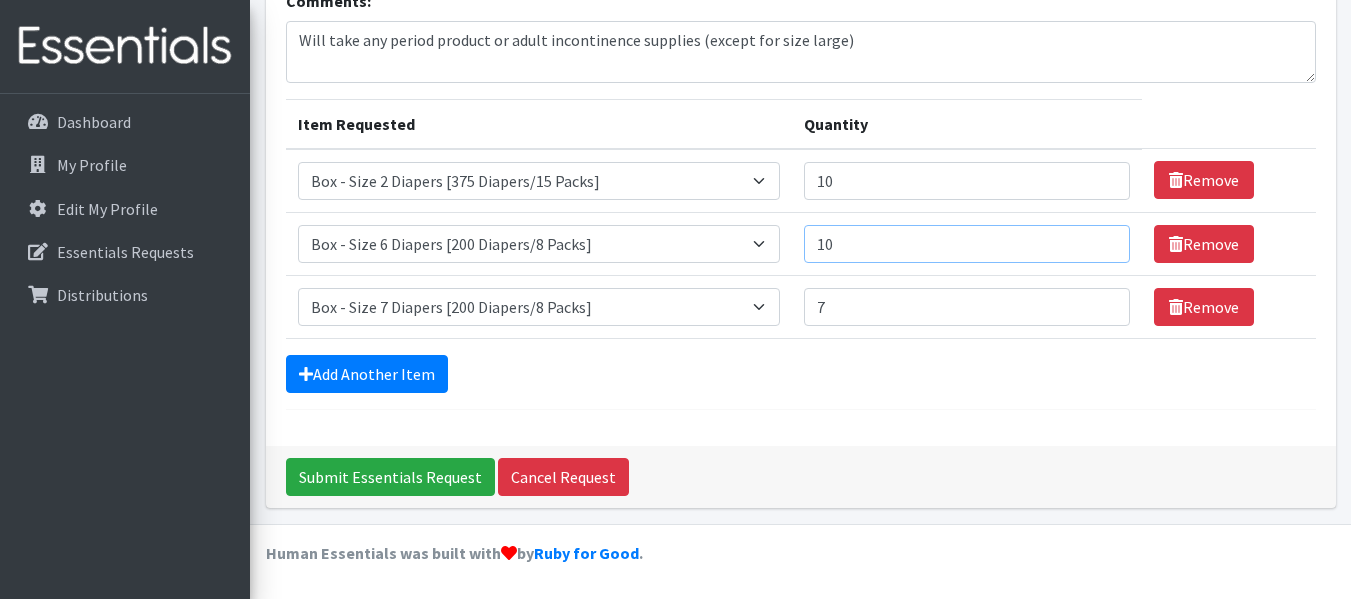 type on "10" 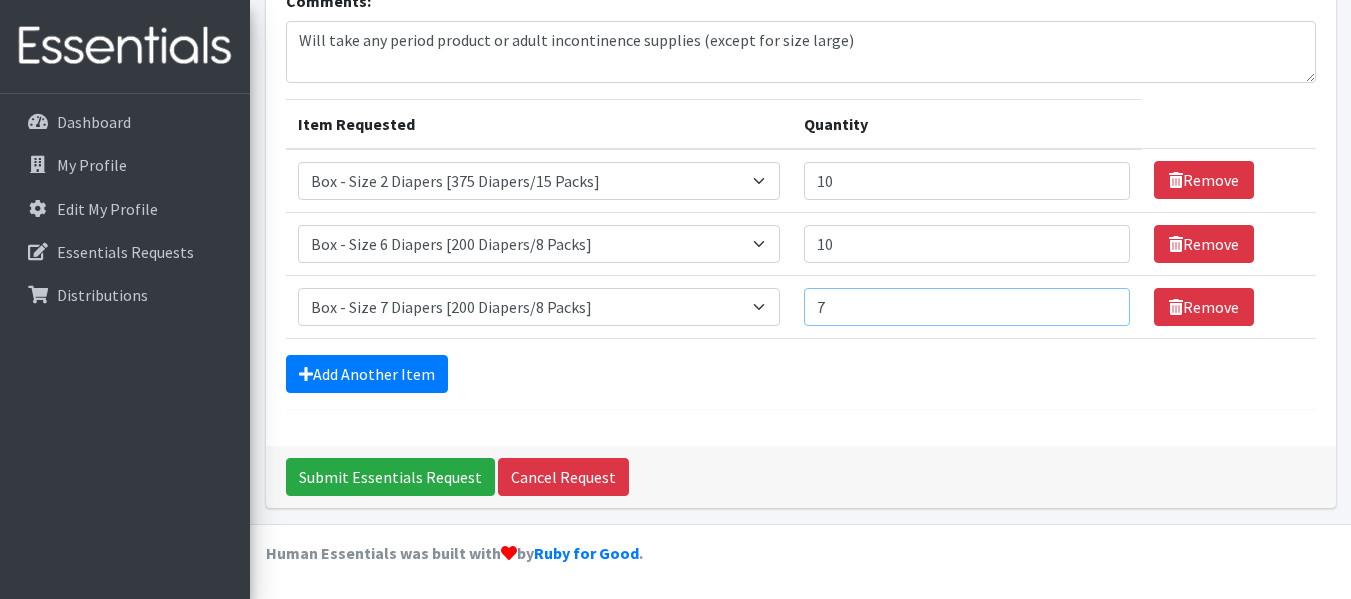 drag, startPoint x: 932, startPoint y: 321, endPoint x: 650, endPoint y: 318, distance: 282.01596 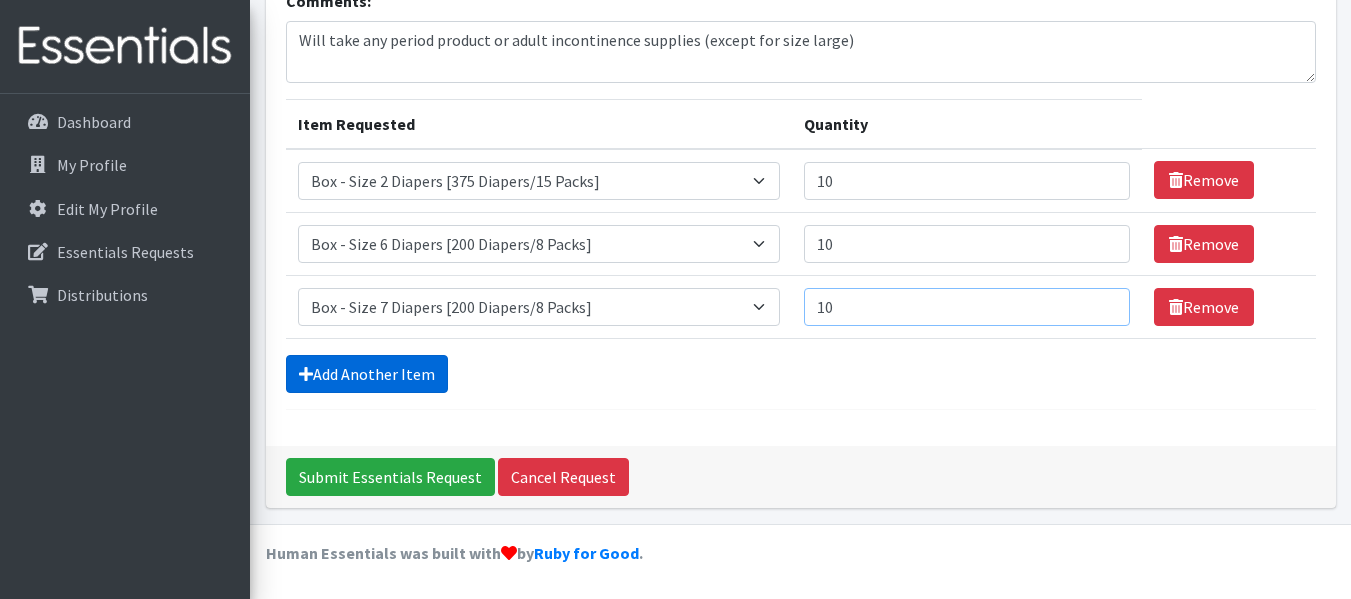 type on "10" 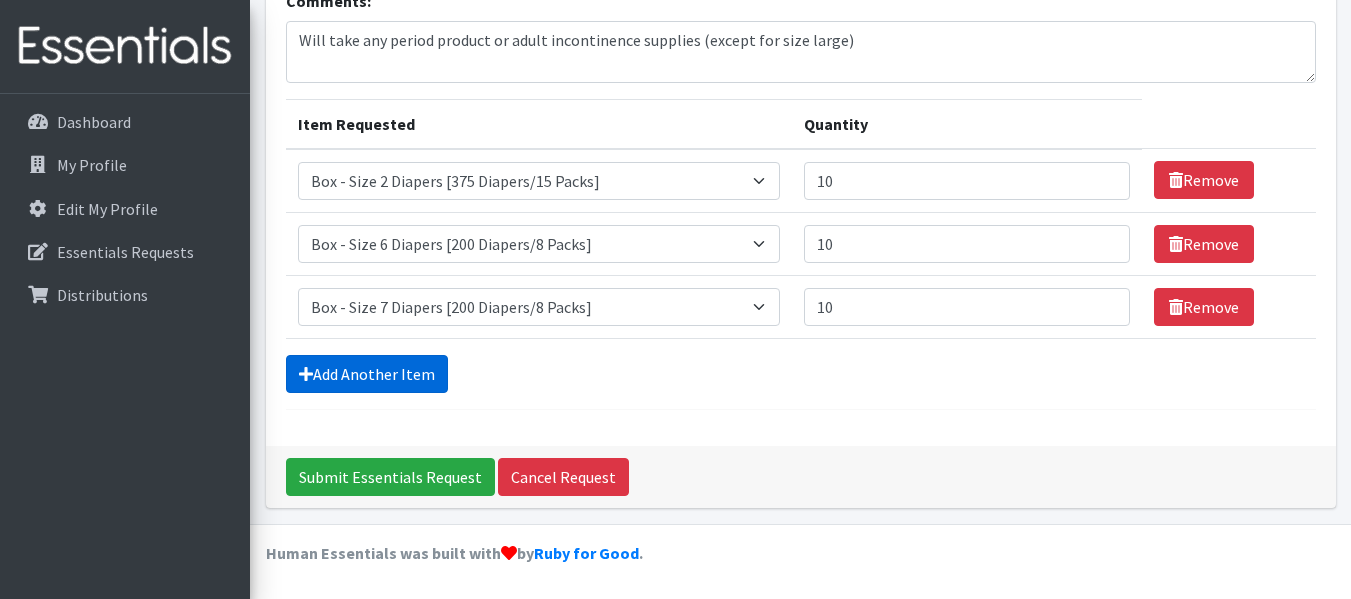 click on "Add Another Item" at bounding box center [367, 374] 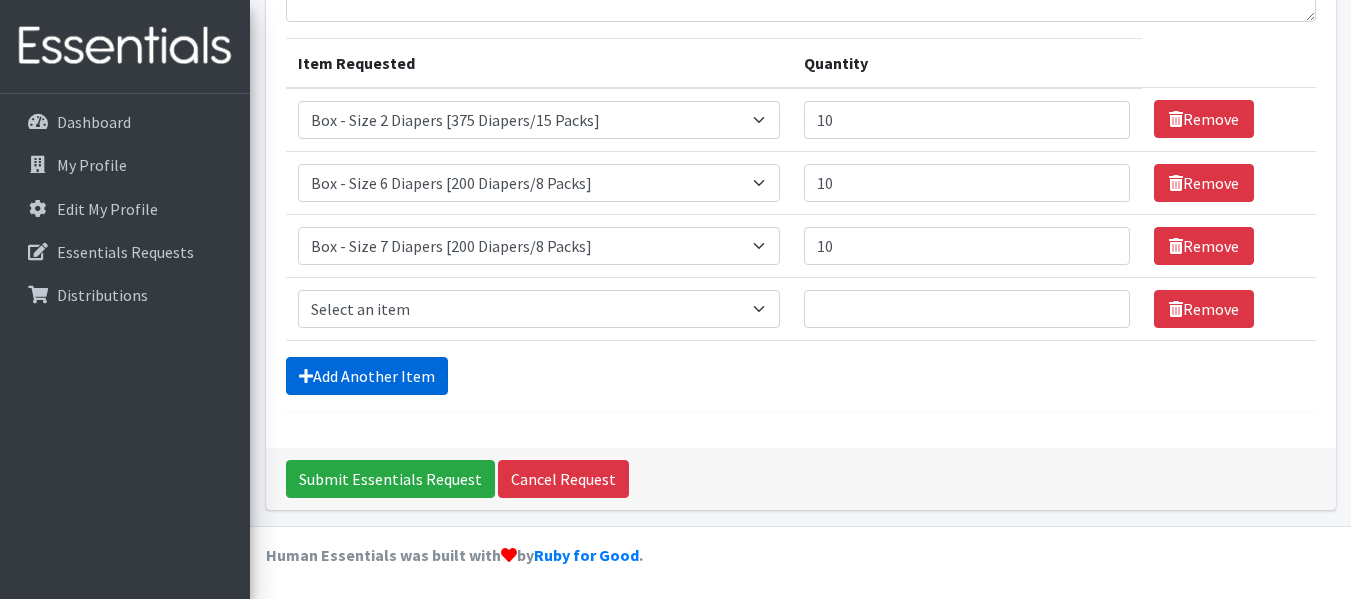 scroll, scrollTop: 224, scrollLeft: 0, axis: vertical 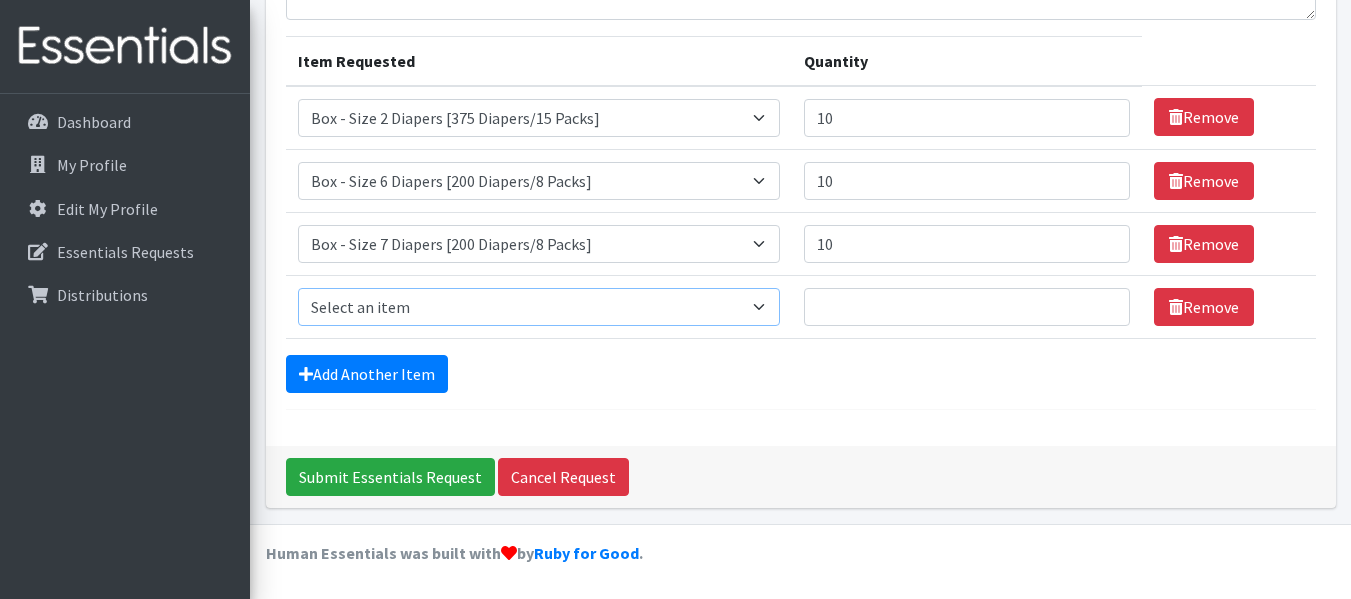 click on "Select an item
Box - 2T-3T Pull-ups [200 Pull-ups/8 Packs]
Box - 3T-4T Pull-ups [200 Pull-ups/8 Packs]
Box - 4T-5T Pull-Ups [200 Pull-ups/8 Packs]
Box - Newborn Diapers [450 Diapers/18 Packs]
Box - Size 1 Diapers [375 Diapers/15 Packs]
Box - Size 2 Diapers [375 Diapers/15 Packs]
Box - Size 3 Diapers [250 Diapers/10 Packs]
Box - Size 4 Diapers [225 Diapers/9 Packs]
Box - Size 5 Diapers [200 Diapers/8 Packs]
Box - Size 6 Diapers [200 Diapers/8 Packs]
Box - Size 7 Diapers [200 Diapers/8 Packs]
Box - Wipes [18 Packs]
Diapers - Newborn
Diapers - Preemie
Diapers - Size 1
Diapers - Size 2
Diapers - Size 3
Diapers - Size 4
Diapers - Size 5
Diapers - Size 6
Diapers - Size 7
Kids Pull-Ups (2T-3T)
Kids Pull-Ups (3T-4T)
Kids Pull-Ups (4T-5T)
Wipes (Baby)" at bounding box center (539, 307) 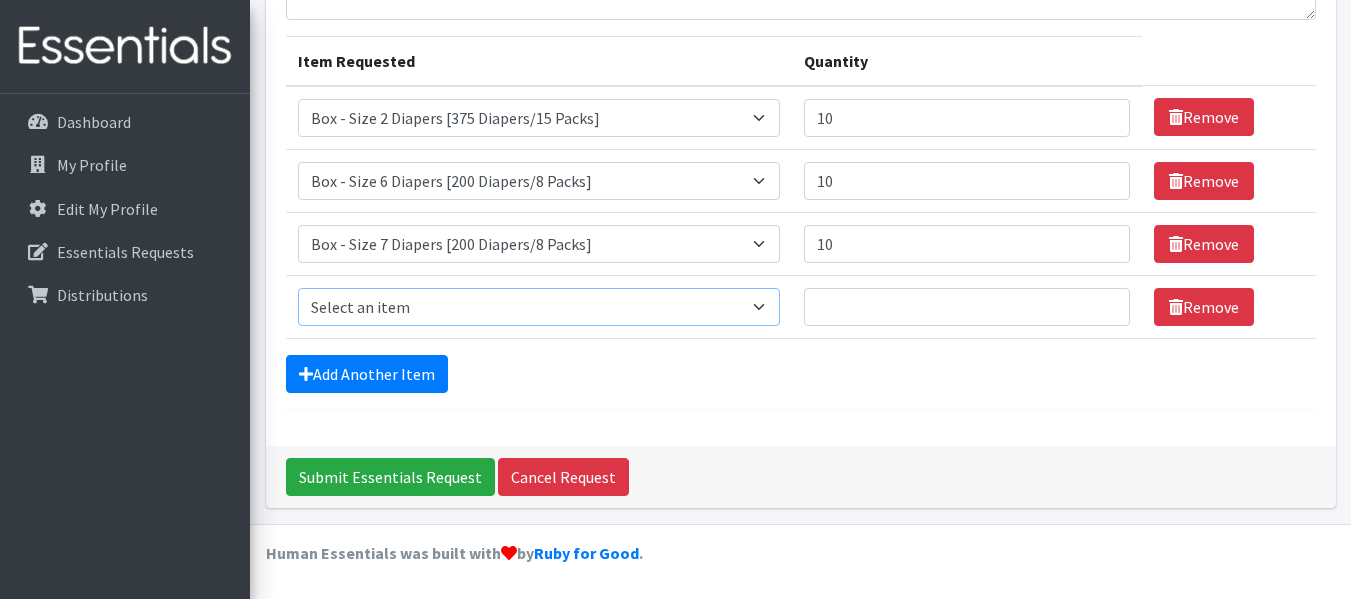 select on "14401" 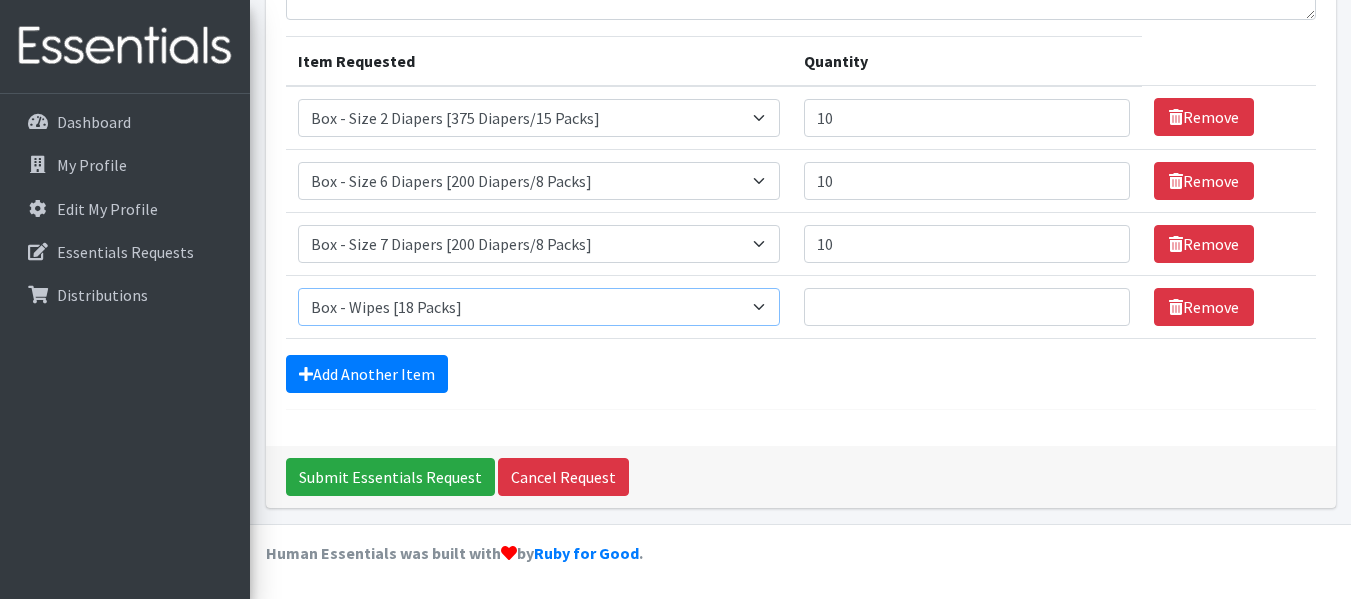 click on "Select an item
Box - 2T-3T Pull-ups [200 Pull-ups/8 Packs]
Box - 3T-4T Pull-ups [200 Pull-ups/8 Packs]
Box - 4T-5T Pull-Ups [200 Pull-ups/8 Packs]
Box - Newborn Diapers [450 Diapers/18 Packs]
Box - Size 1 Diapers [375 Diapers/15 Packs]
Box - Size 2 Diapers [375 Diapers/15 Packs]
Box - Size 3 Diapers [250 Diapers/10 Packs]
Box - Size 4 Diapers [225 Diapers/9 Packs]
Box - Size 5 Diapers [200 Diapers/8 Packs]
Box - Size 6 Diapers [200 Diapers/8 Packs]
Box - Size 7 Diapers [200 Diapers/8 Packs]
Box - Wipes [18 Packs]
Diapers - Newborn
Diapers - Preemie
Diapers - Size 1
Diapers - Size 2
Diapers - Size 3
Diapers - Size 4
Diapers - Size 5
Diapers - Size 6
Diapers - Size 7
Kids Pull-Ups (2T-3T)
Kids Pull-Ups (3T-4T)
Kids Pull-Ups (4T-5T)
Wipes (Baby)" at bounding box center (539, 307) 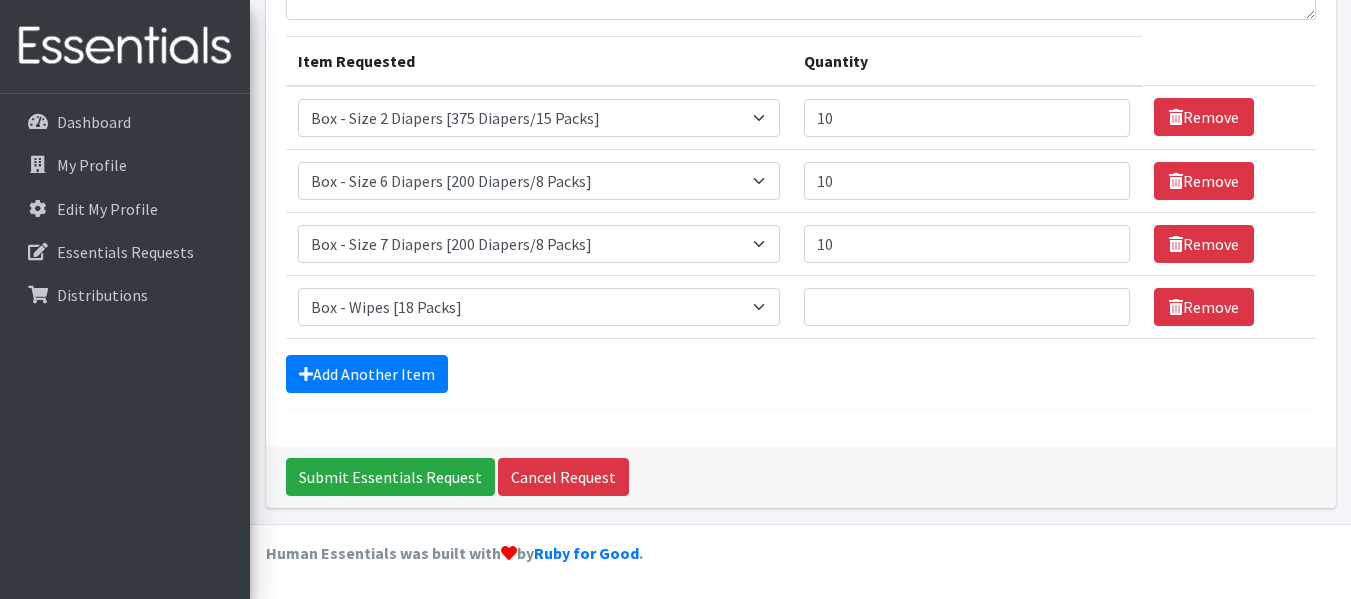 click on "Comments: Will take any period product or adult incontinence supplies (except for size large)
Item Requested
Quantity
Item Requested
Select an item
Box - 2T-3T Pull-ups [200 Pull-ups/8 Packs]
Box - 3T-4T Pull-ups [200 Pull-ups/8 Packs]
Box - 4T-5T Pull-Ups [200 Pull-ups/8 Packs]
Box - Newborn Diapers [450 Diapers/18 Packs]
Box - Size 1 Diapers [375 Diapers/15 Packs]
Box - Size 2 Diapers [375 Diapers/15 Packs]
Box - Size 3 Diapers [250 Diapers/10 Packs]
Box - Size 4 Diapers [225 Diapers/9 Packs]
Box - Size 5 Diapers [200 Diapers/8 Packs]
Box - Size 6 Diapers [200 Diapers/8 Packs]
Box - Size 7 Diapers [200 Diapers/8 Packs]
Box - Wipes [18 Packs]
Diapers - Newborn
Diapers - Preemie
Diapers - Size 1
Diapers - Size 2
Diapers - Size 3
Diapers - Size 4" at bounding box center (801, 168) 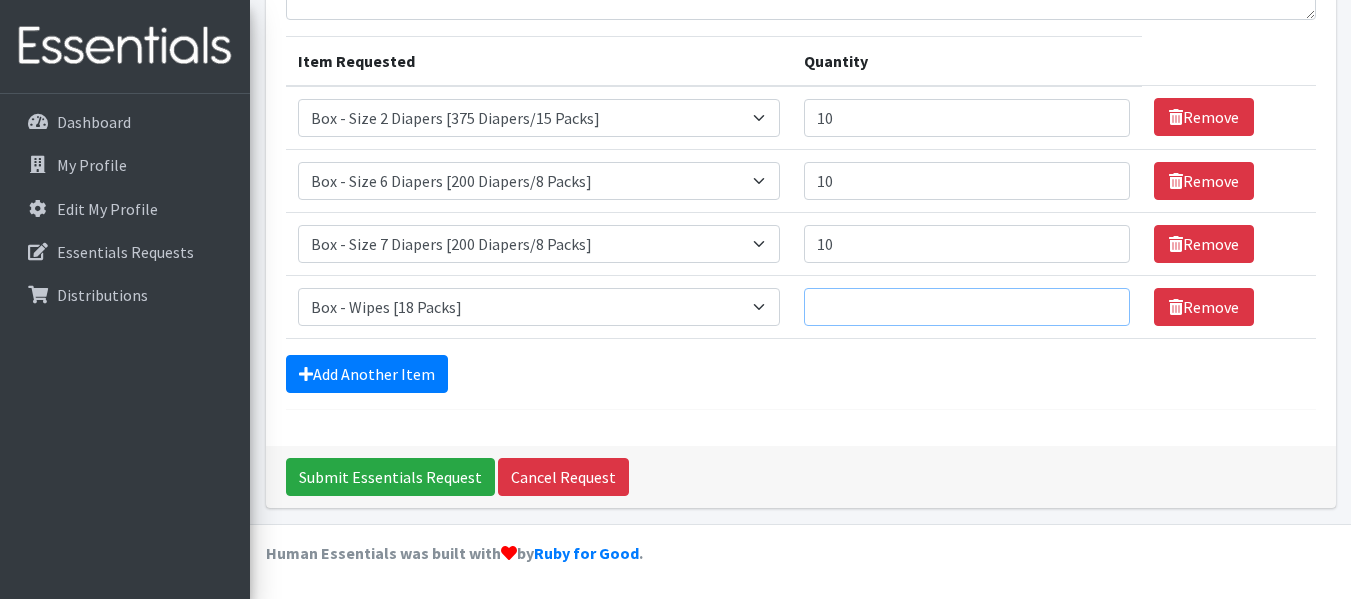 click on "Quantity" at bounding box center (967, 307) 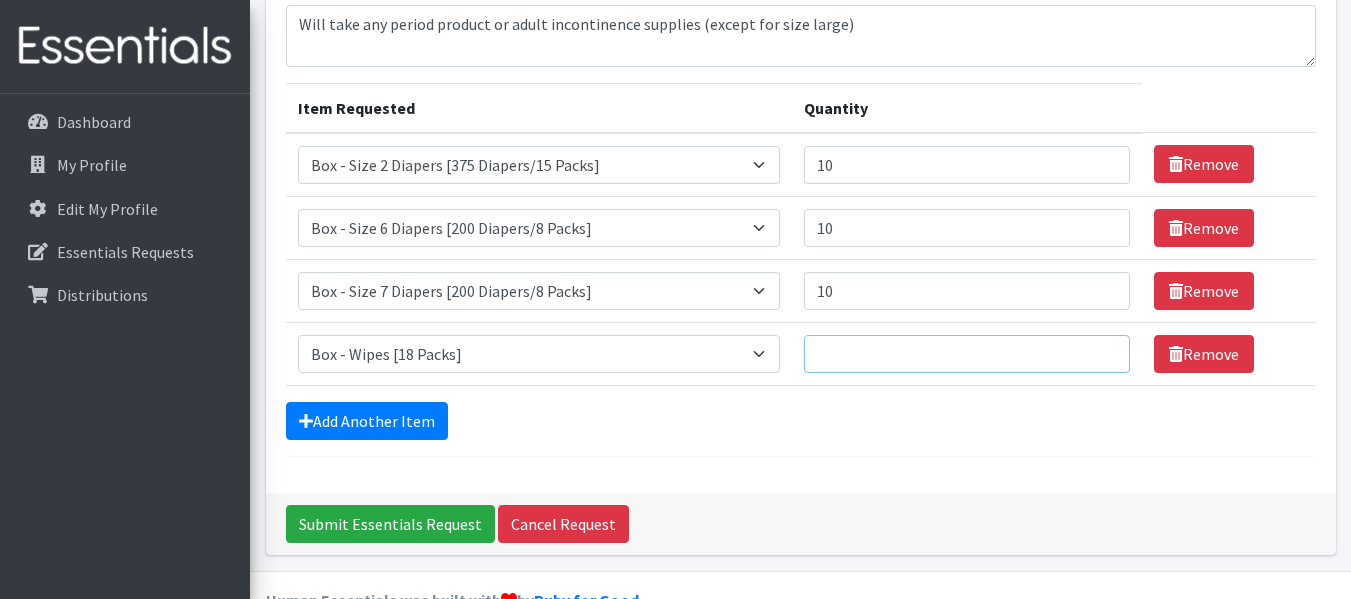 scroll, scrollTop: 224, scrollLeft: 0, axis: vertical 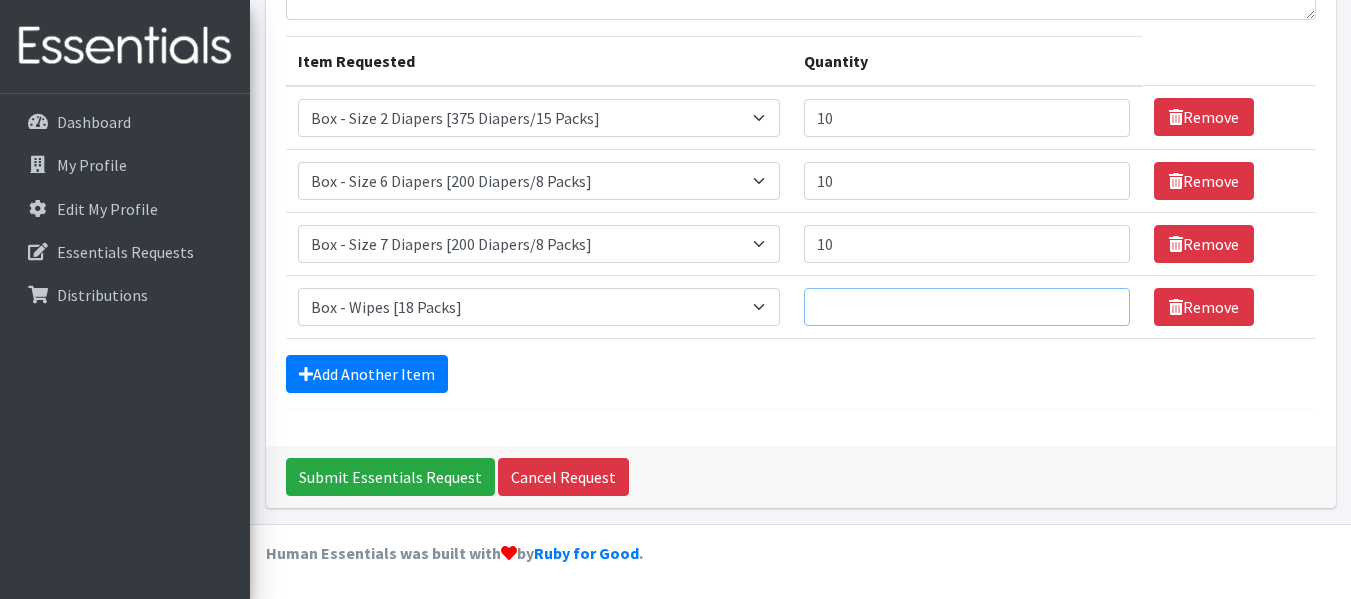 click on "Quantity" at bounding box center [967, 307] 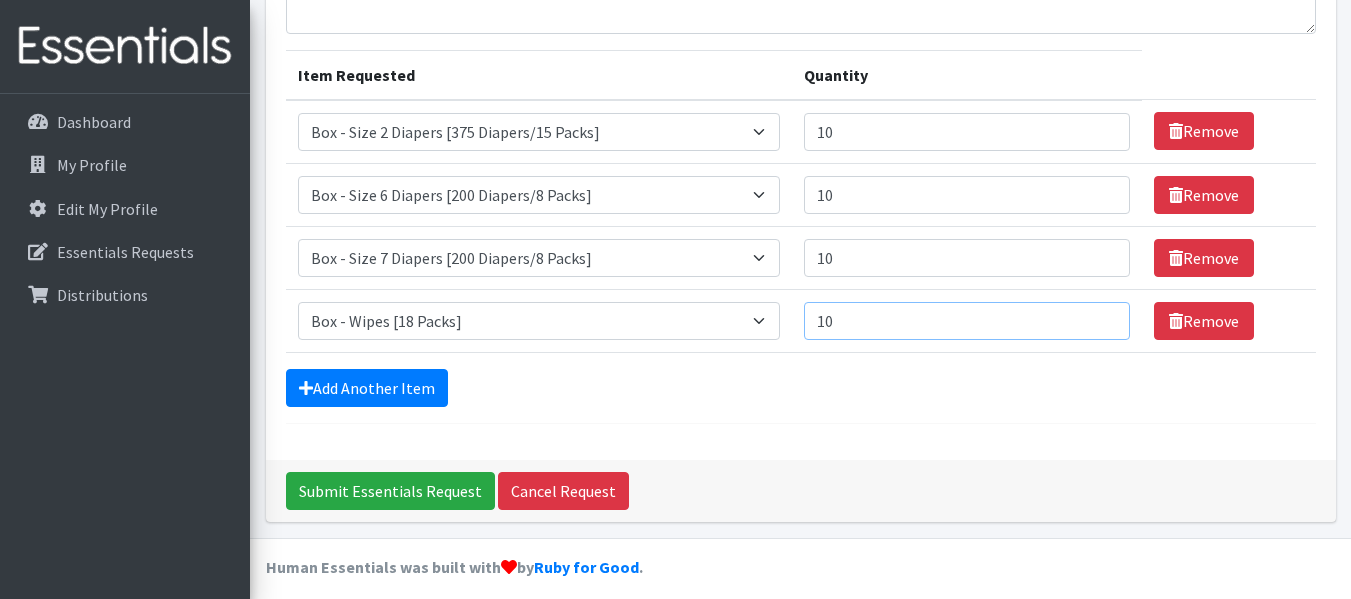 scroll, scrollTop: 224, scrollLeft: 0, axis: vertical 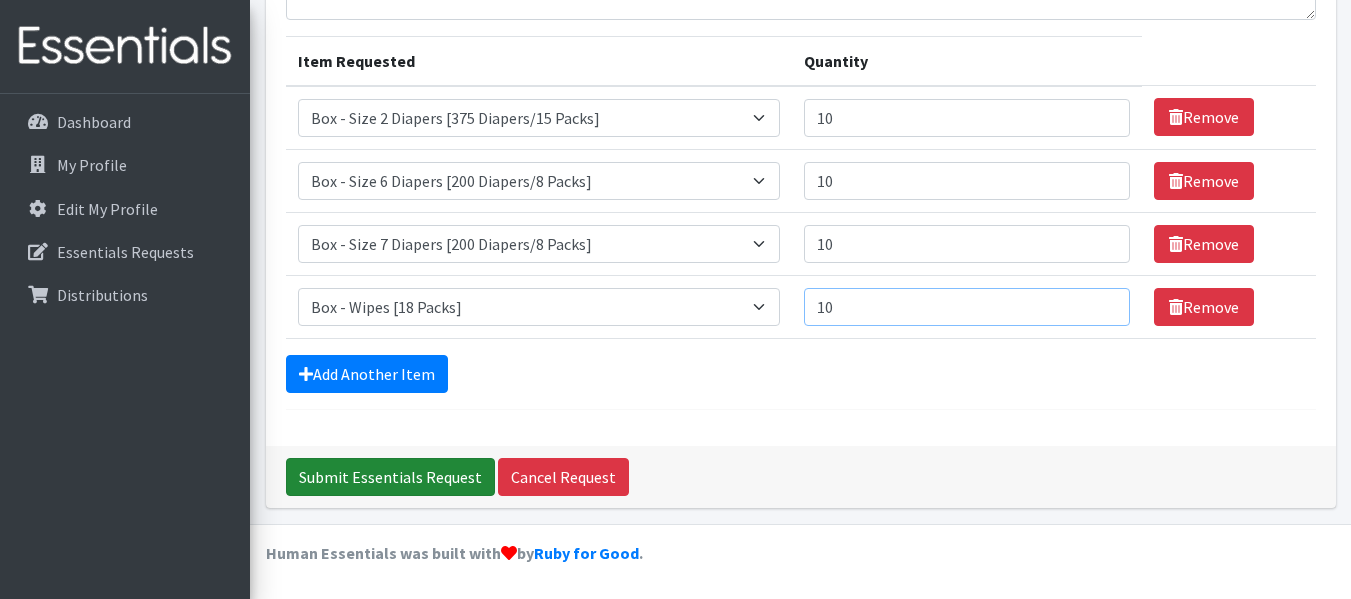 type on "10" 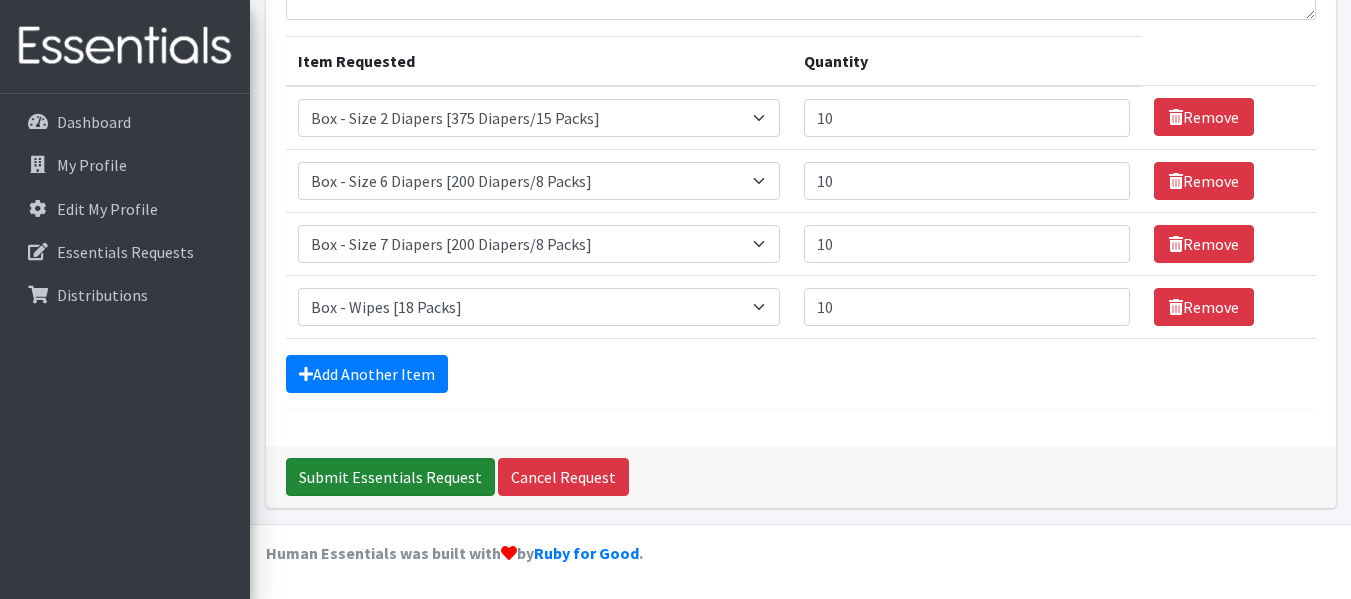 click on "Submit Essentials Request" at bounding box center [390, 477] 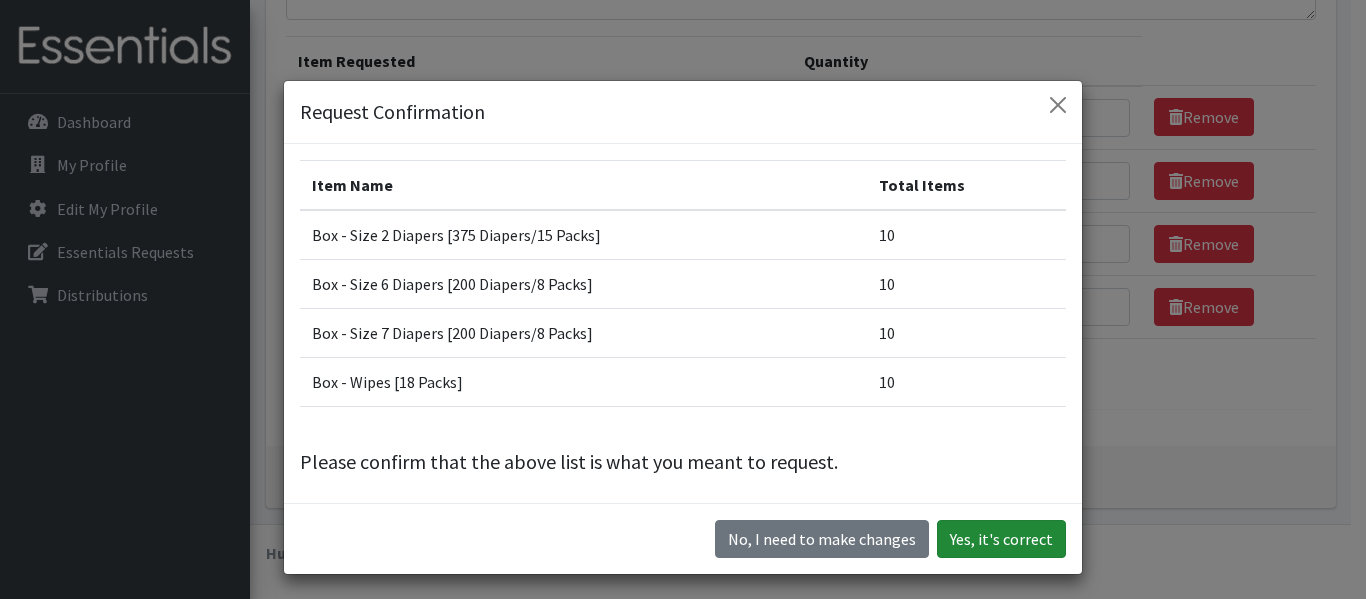 click on "Yes, it's correct" at bounding box center [1001, 539] 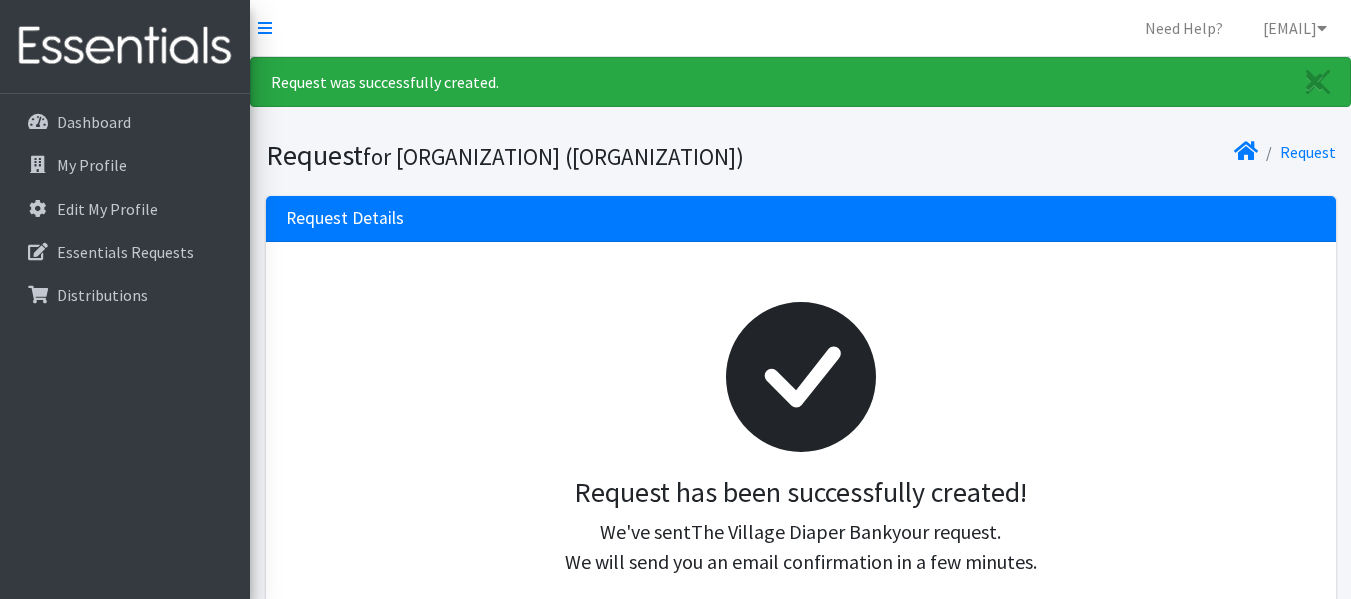 scroll, scrollTop: 0, scrollLeft: 0, axis: both 